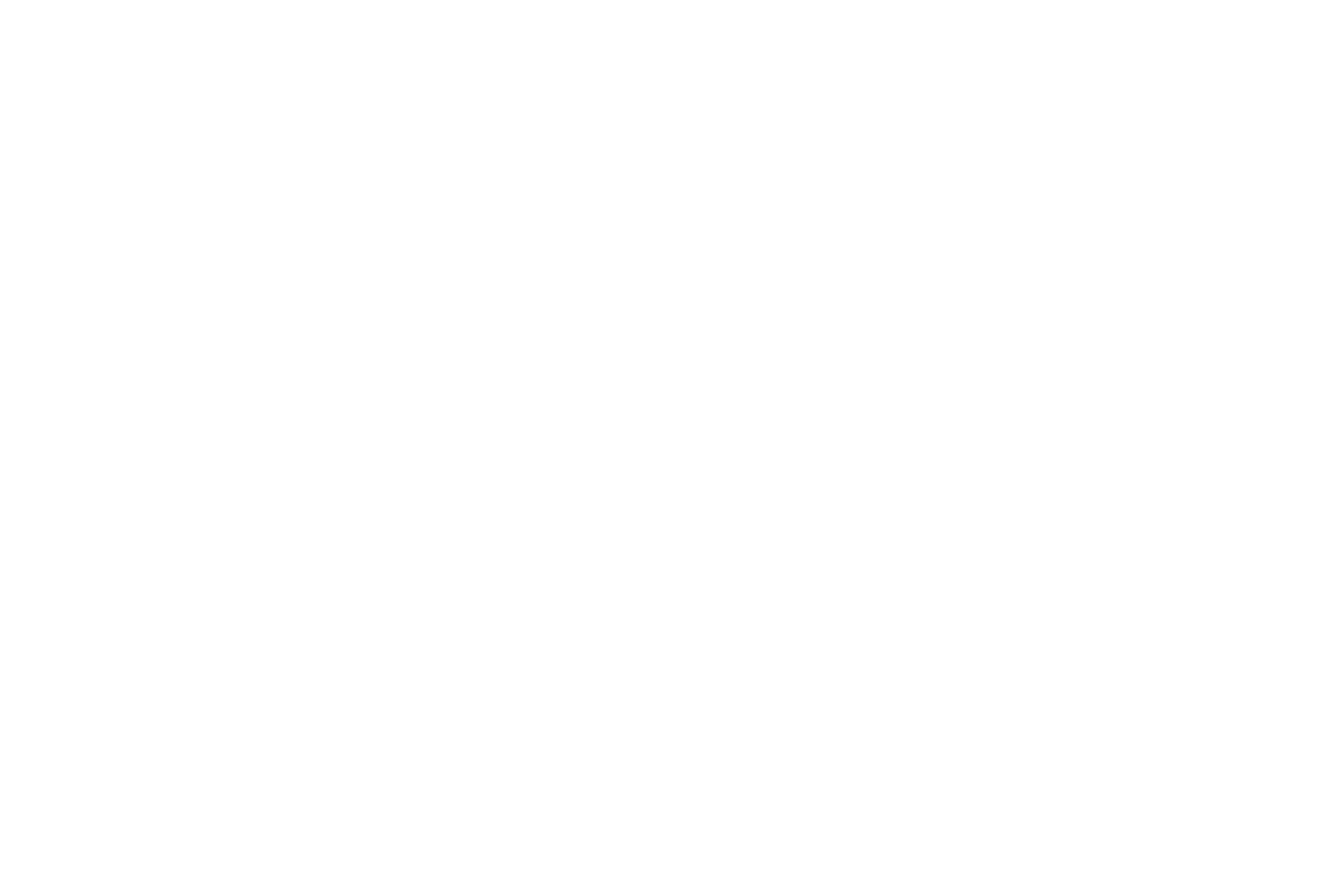 scroll, scrollTop: 0, scrollLeft: 0, axis: both 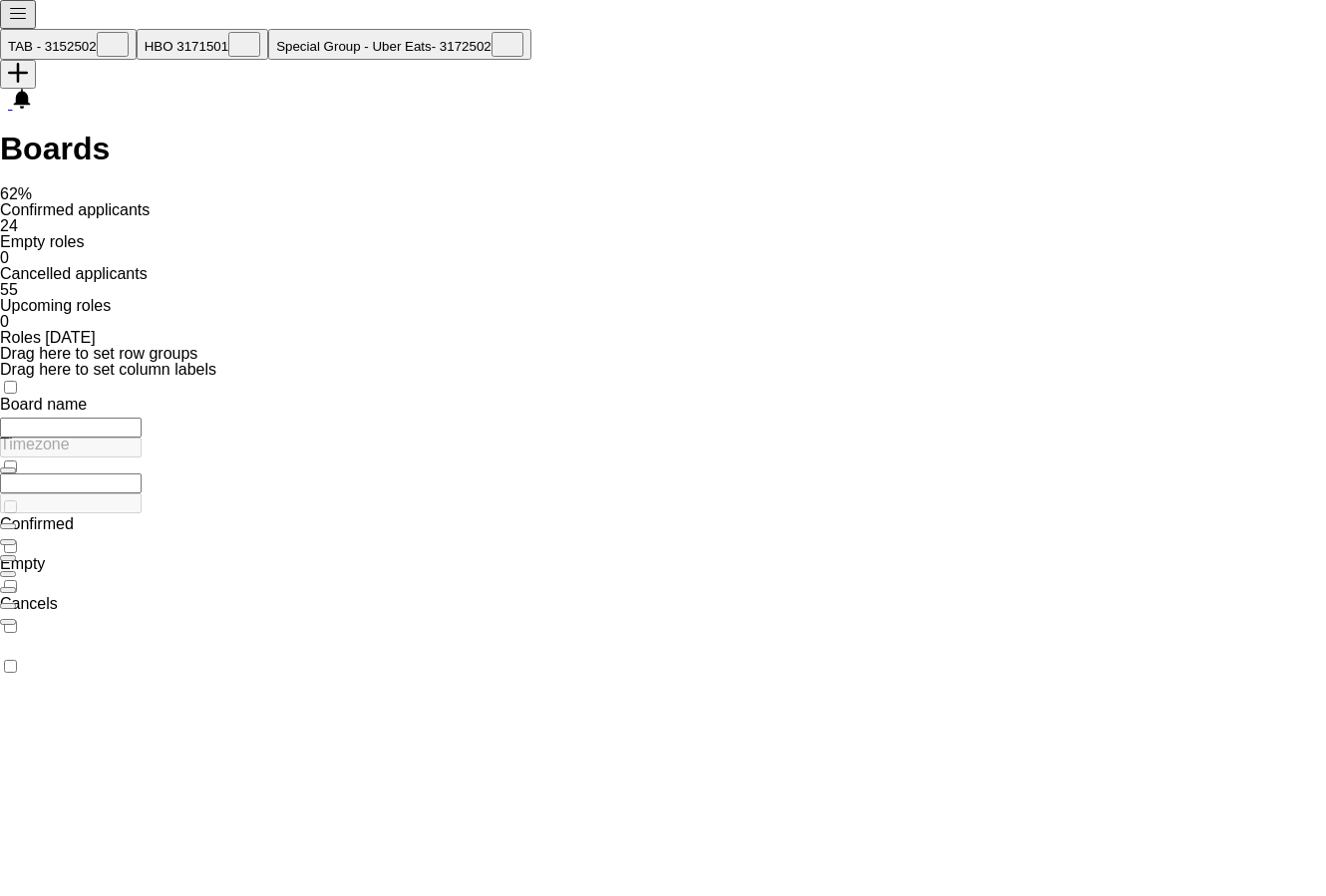click on "Chemist Warehouse- 552501" 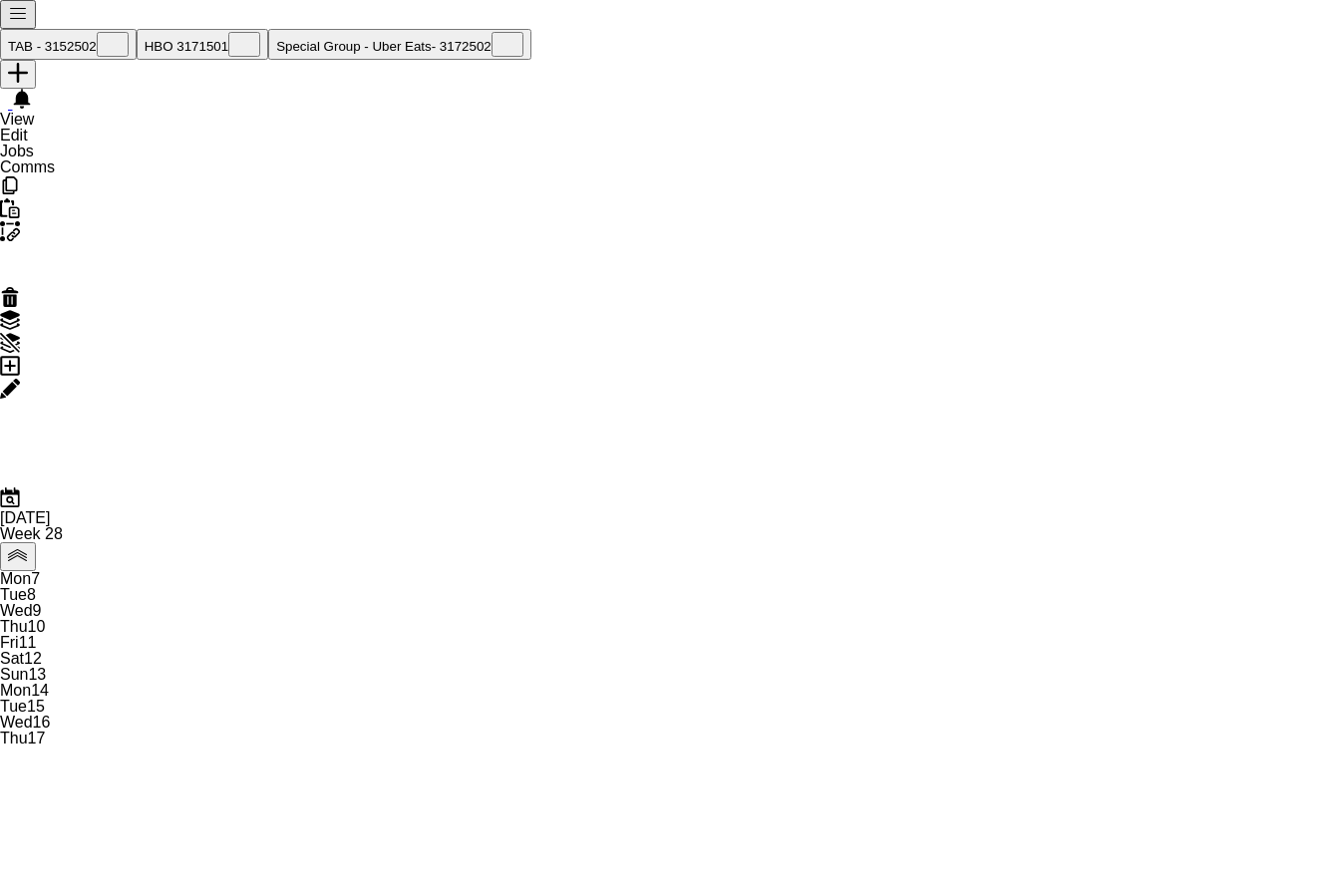 scroll, scrollTop: 0, scrollLeft: 477, axis: horizontal 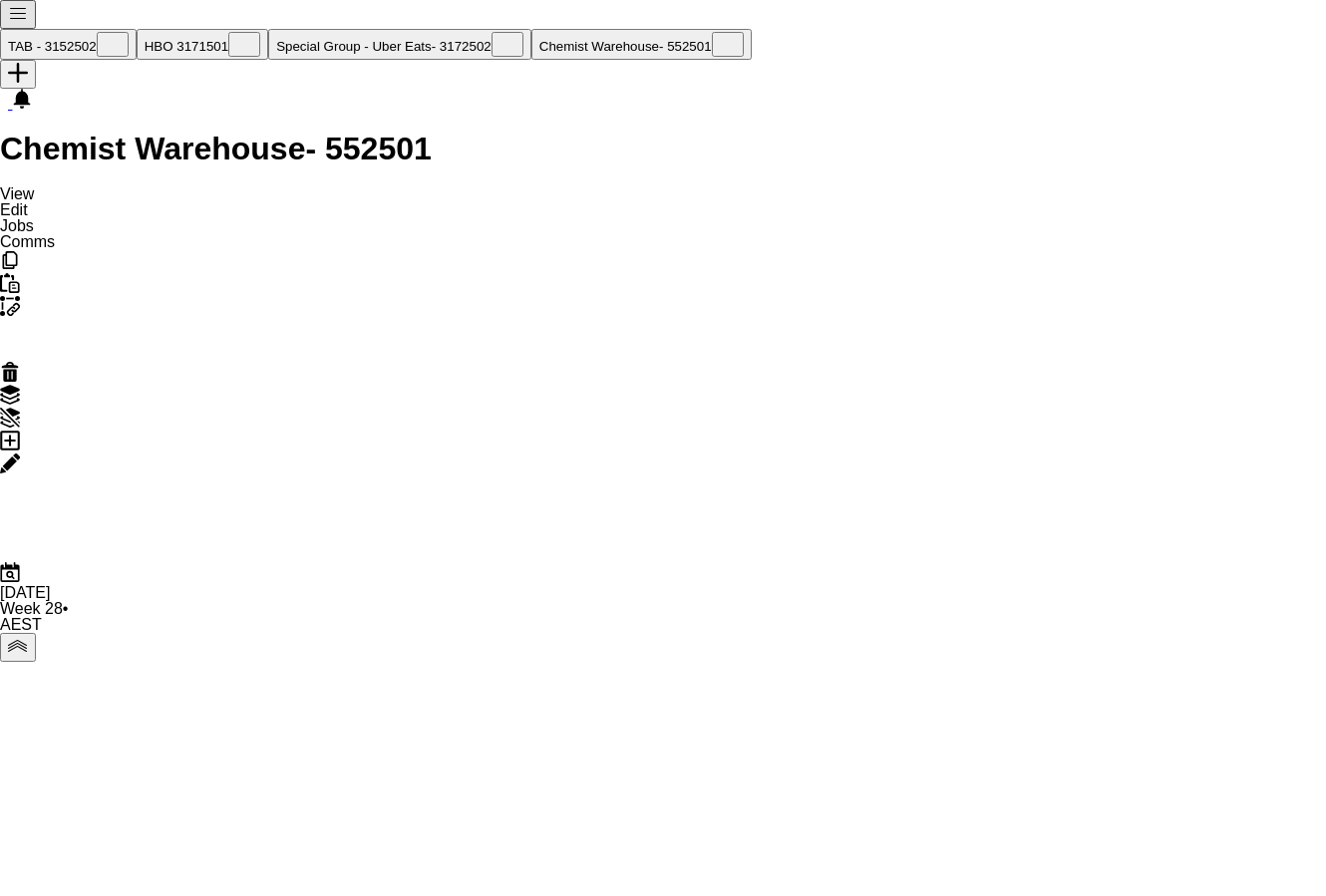 drag, startPoint x: 0, startPoint y: 485, endPoint x: 21, endPoint y: 294, distance: 192.15098 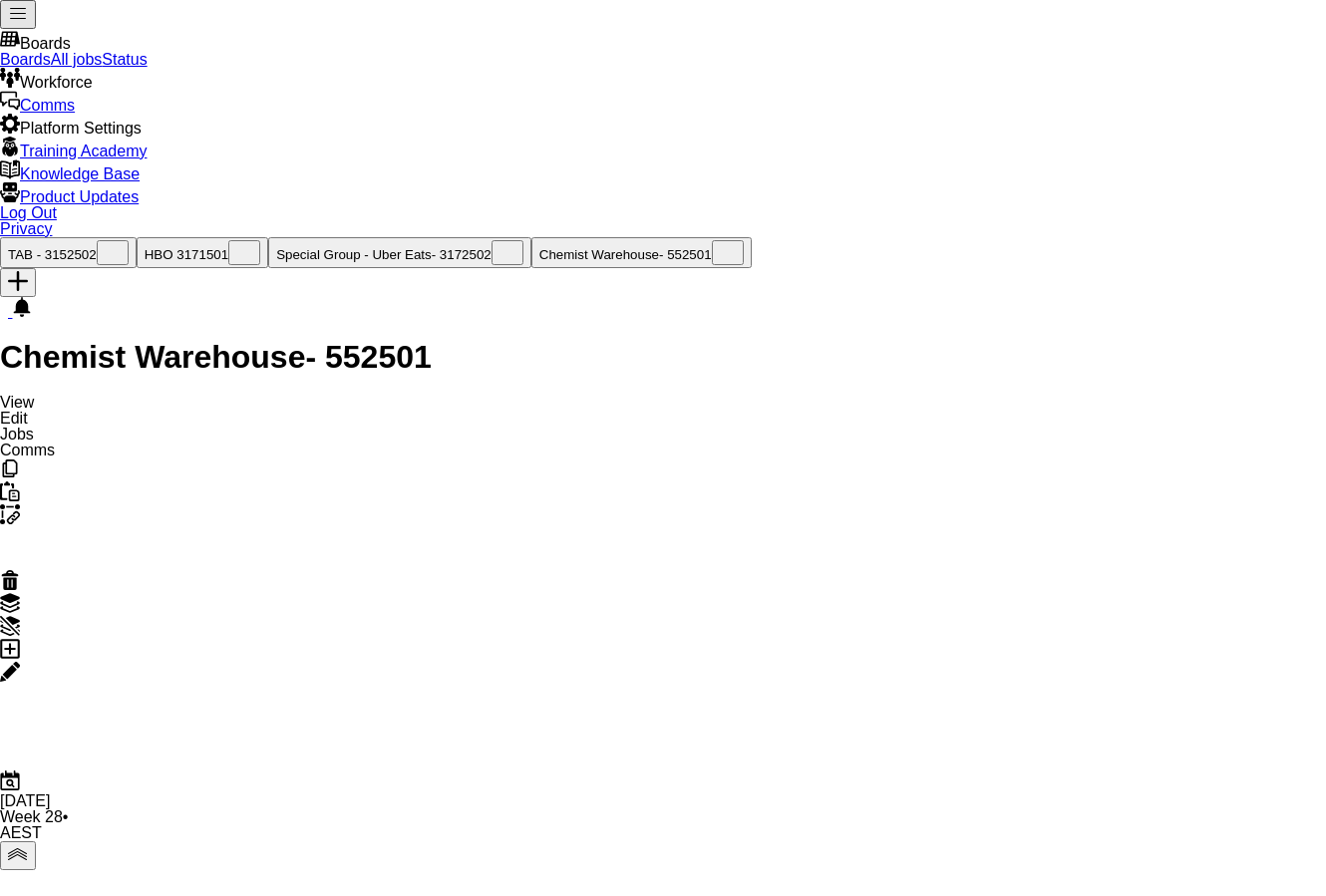 click on "Boards" at bounding box center (25, 59) 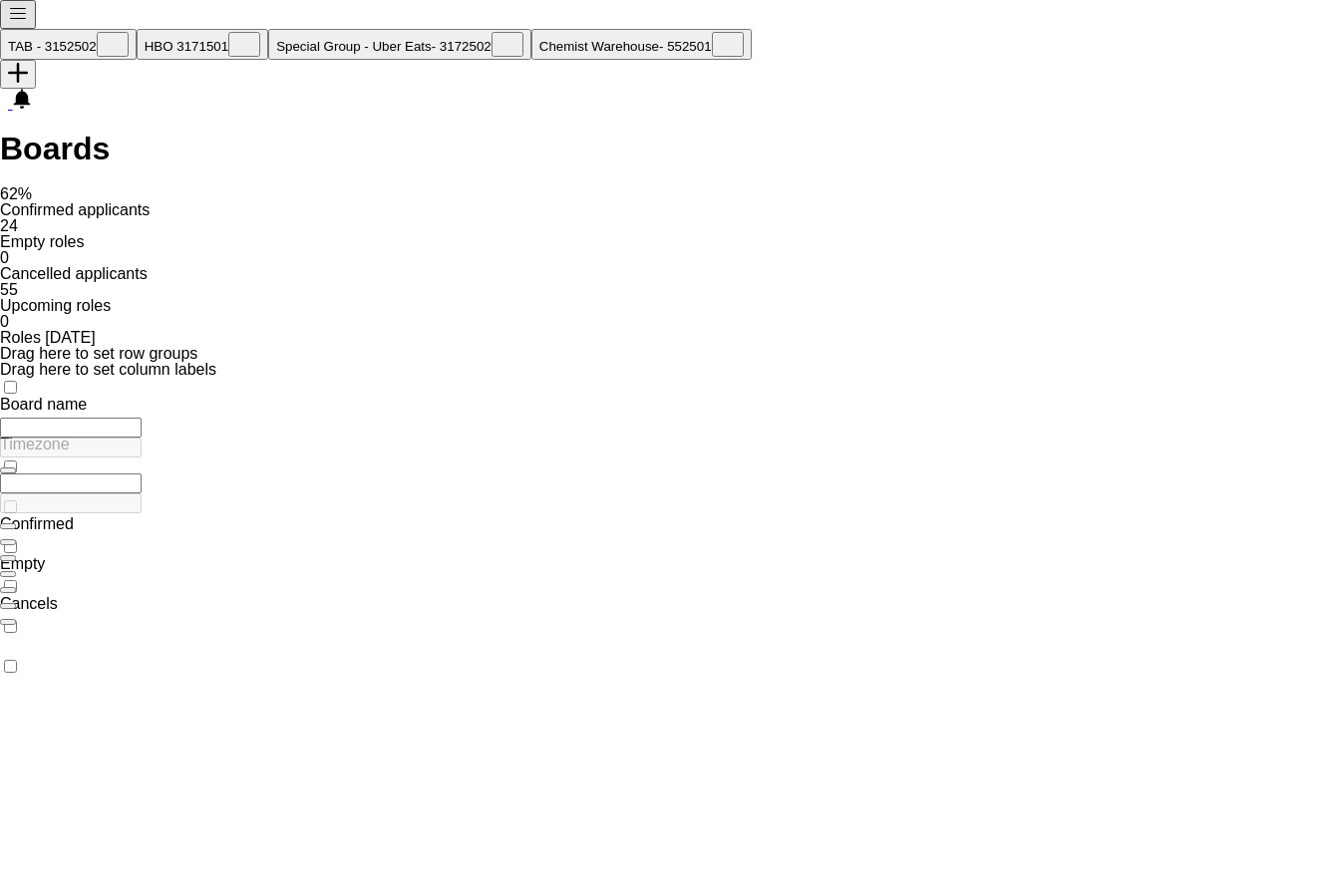 click on "Ad Hoc" 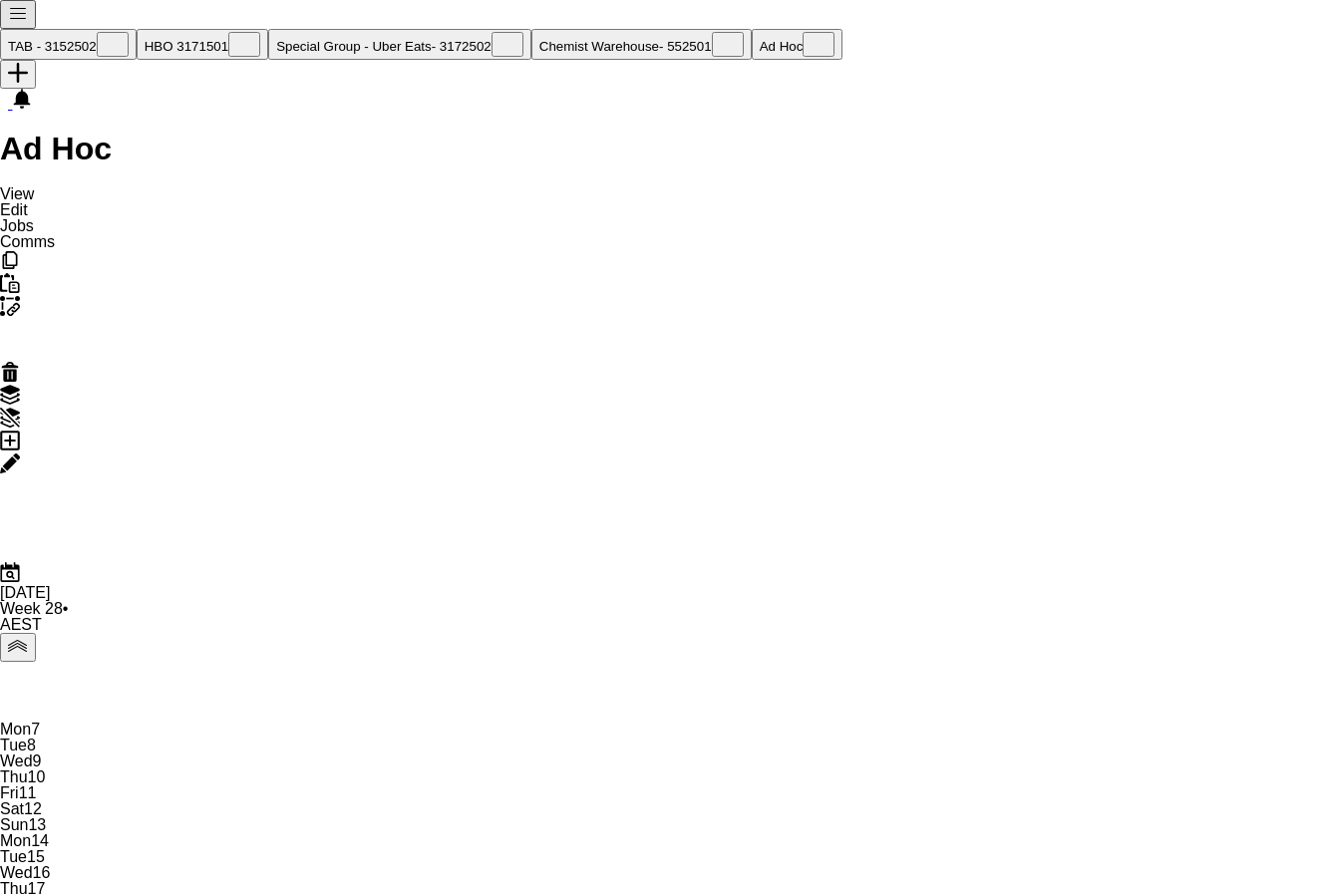 drag, startPoint x: 540, startPoint y: 402, endPoint x: 167, endPoint y: 430, distance: 374.04946 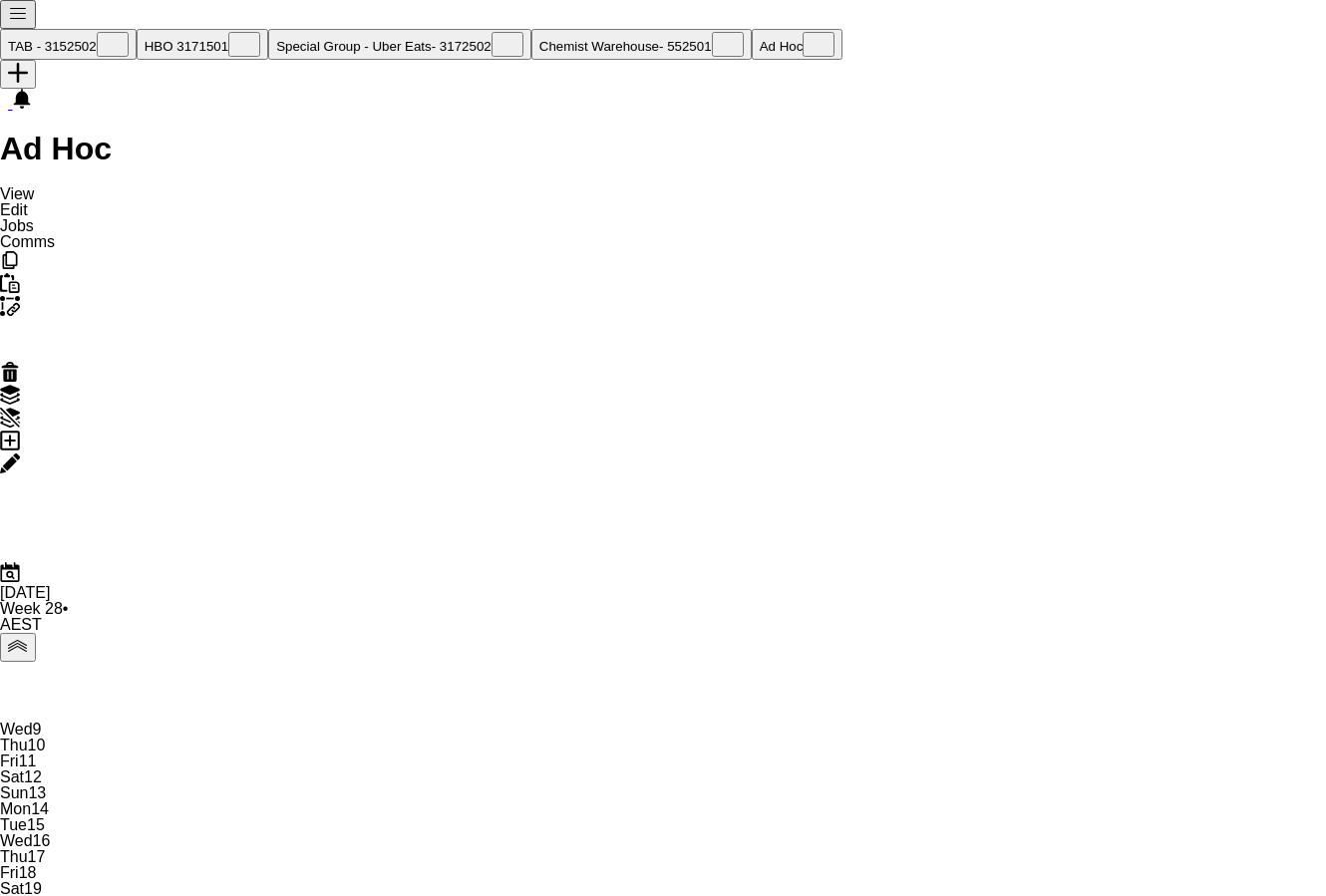 drag, startPoint x: 876, startPoint y: 483, endPoint x: 296, endPoint y: 445, distance: 581.24349 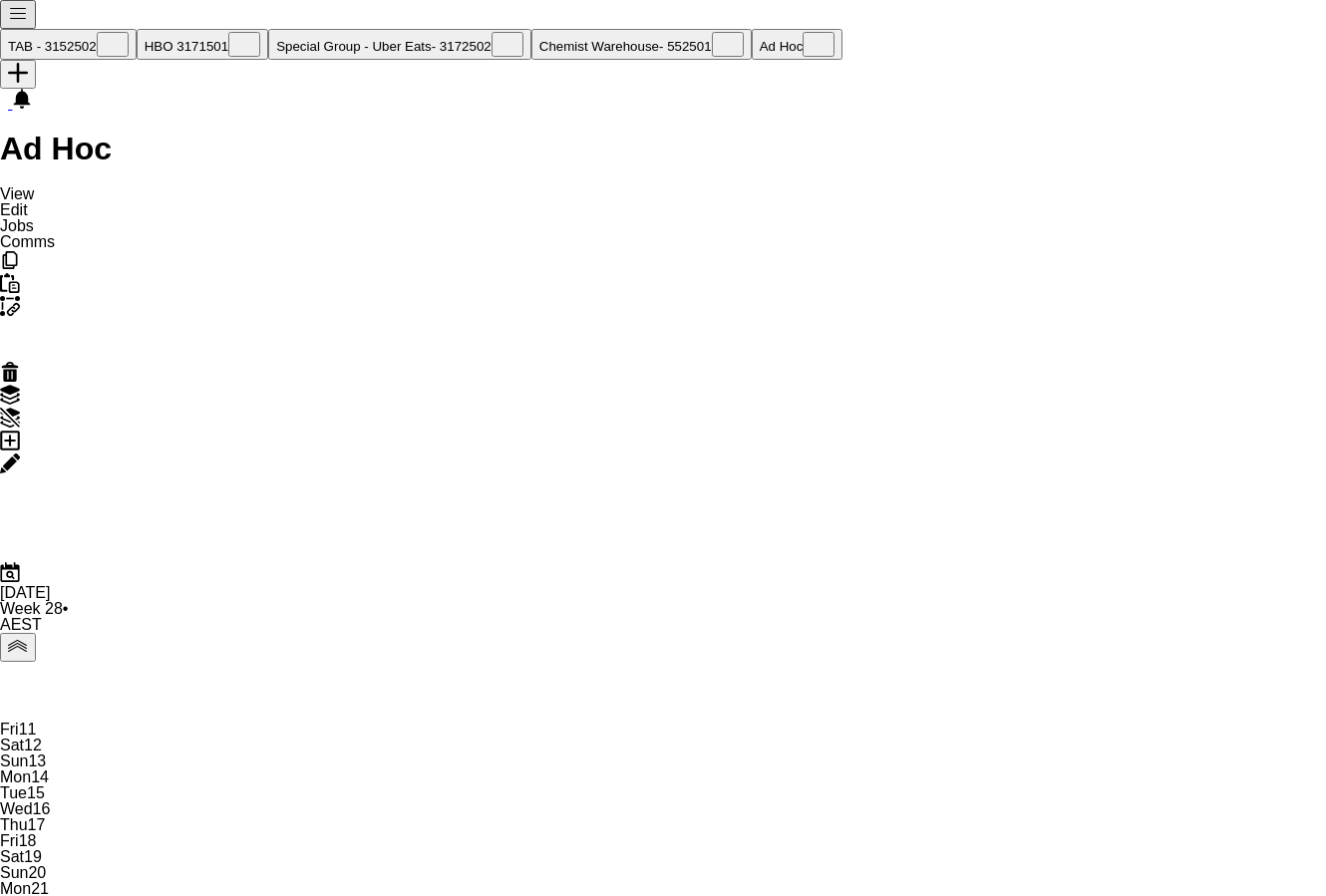 drag, startPoint x: 1032, startPoint y: 574, endPoint x: 167, endPoint y: 426, distance: 877.5699 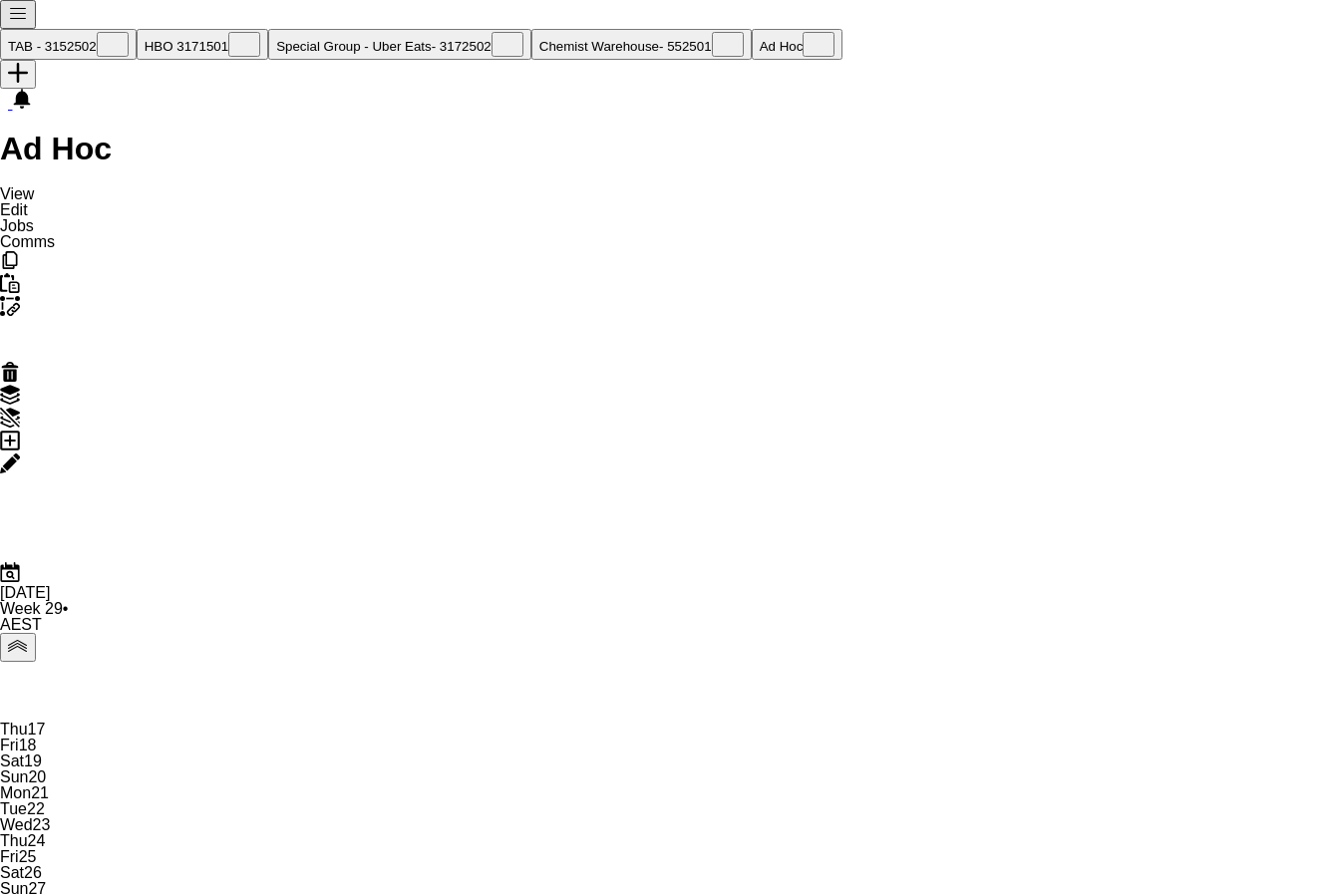 drag, startPoint x: 452, startPoint y: 415, endPoint x: 264, endPoint y: 401, distance: 188.52056 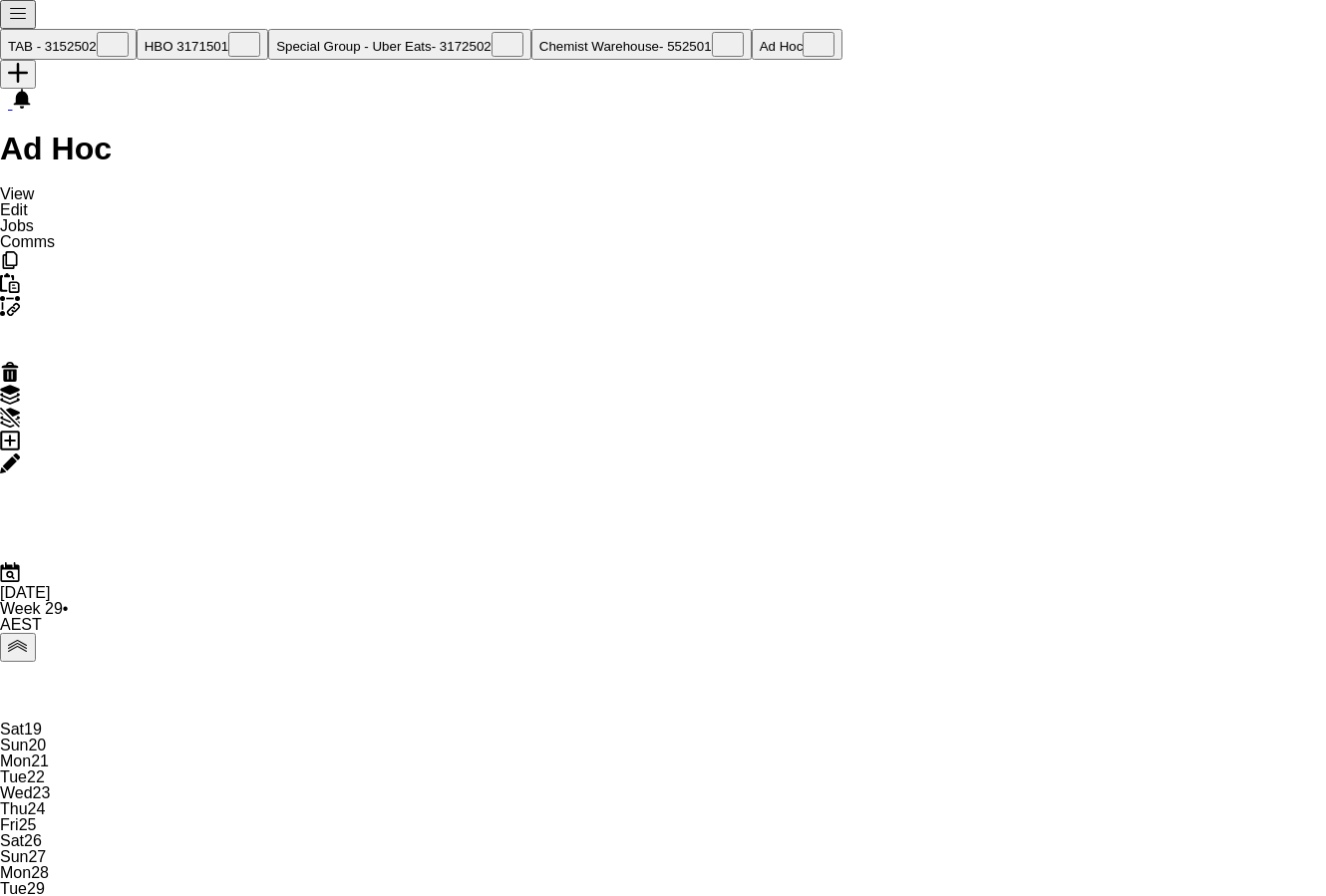 click on "Sat   19   Sun   20   Mon   21   Tue   22   Wed   23   Thu   24   Fri   25   Sat   26   Sun   27   Mon   28   Tue   29" 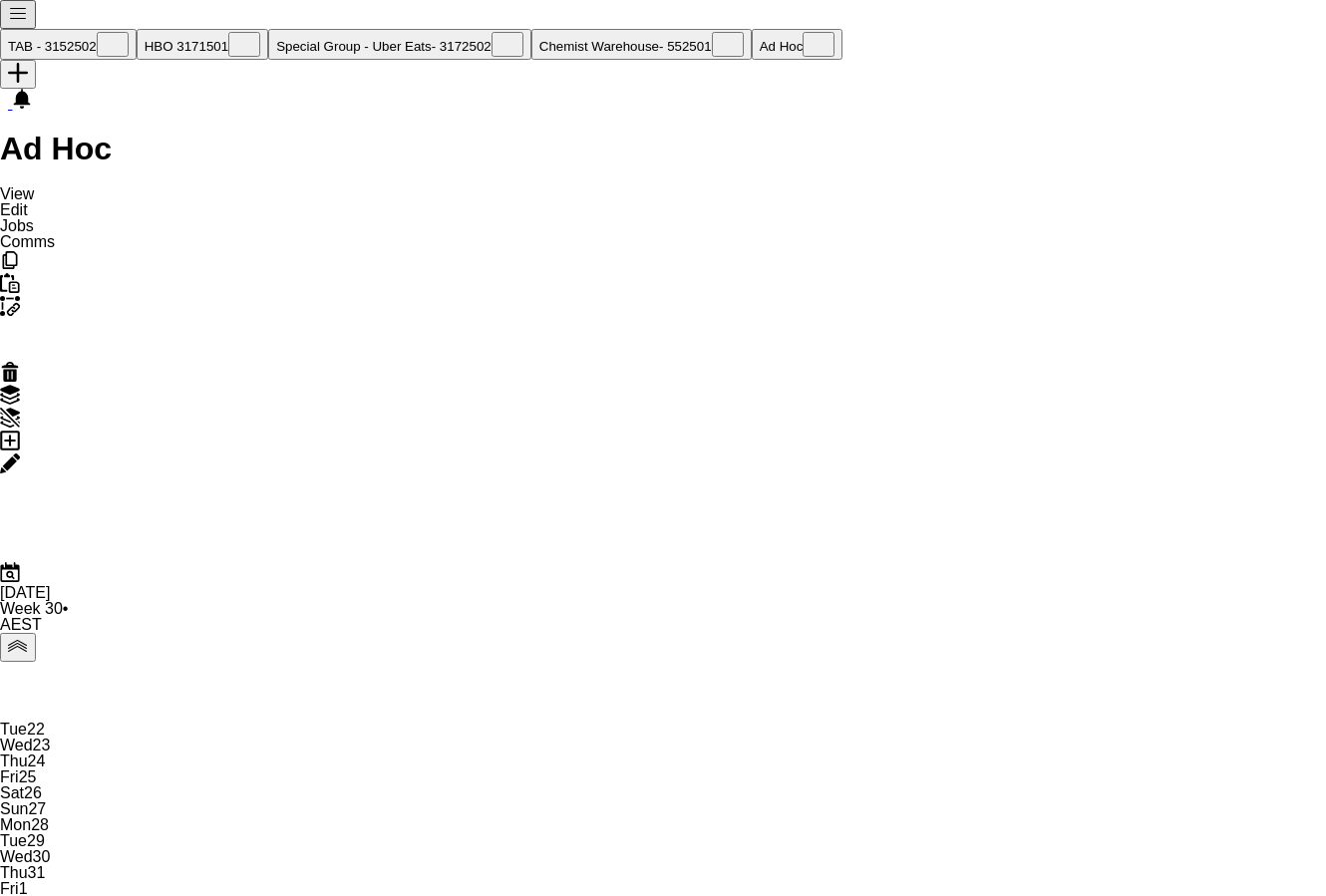 click on "Tue   22   Wed   23   Thu   24   Fri   25   Sat   26   Sun   27   Mon   28   Tue   29   Wed   30   Thu   31   Fri   1" 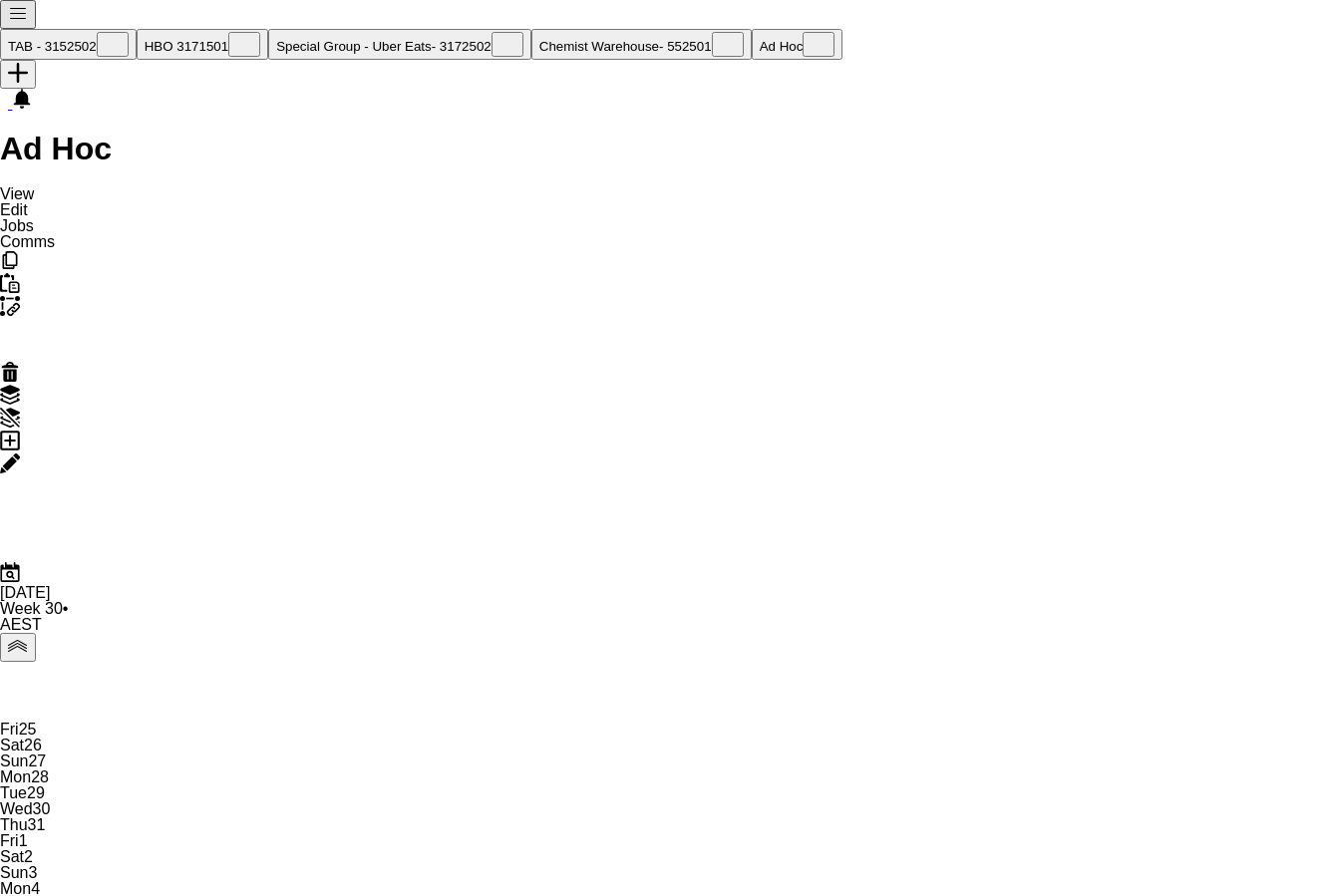 drag, startPoint x: 1058, startPoint y: 447, endPoint x: 447, endPoint y: 354, distance: 618.0372 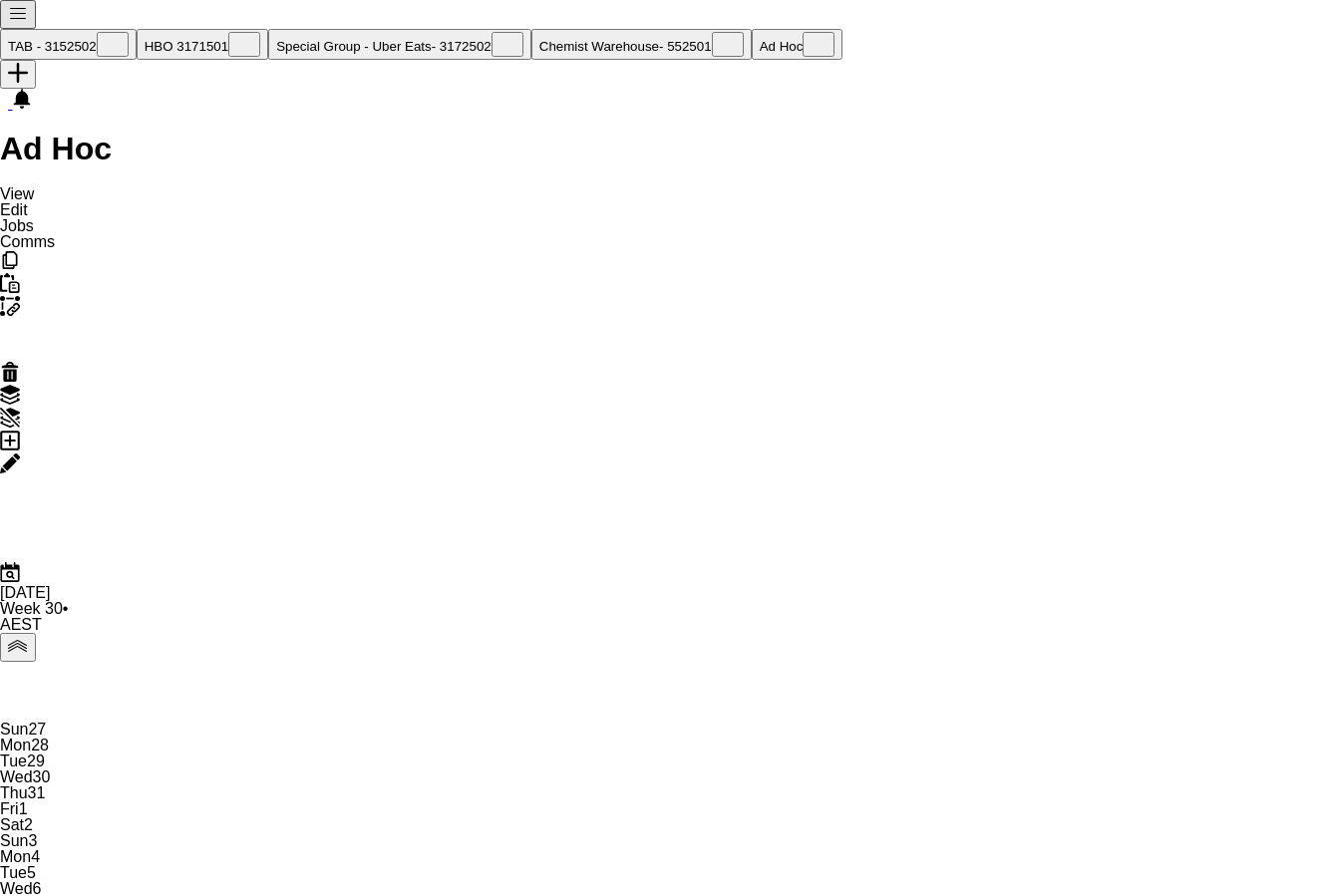 drag, startPoint x: 1047, startPoint y: 444, endPoint x: 459, endPoint y: 312, distance: 602.6342 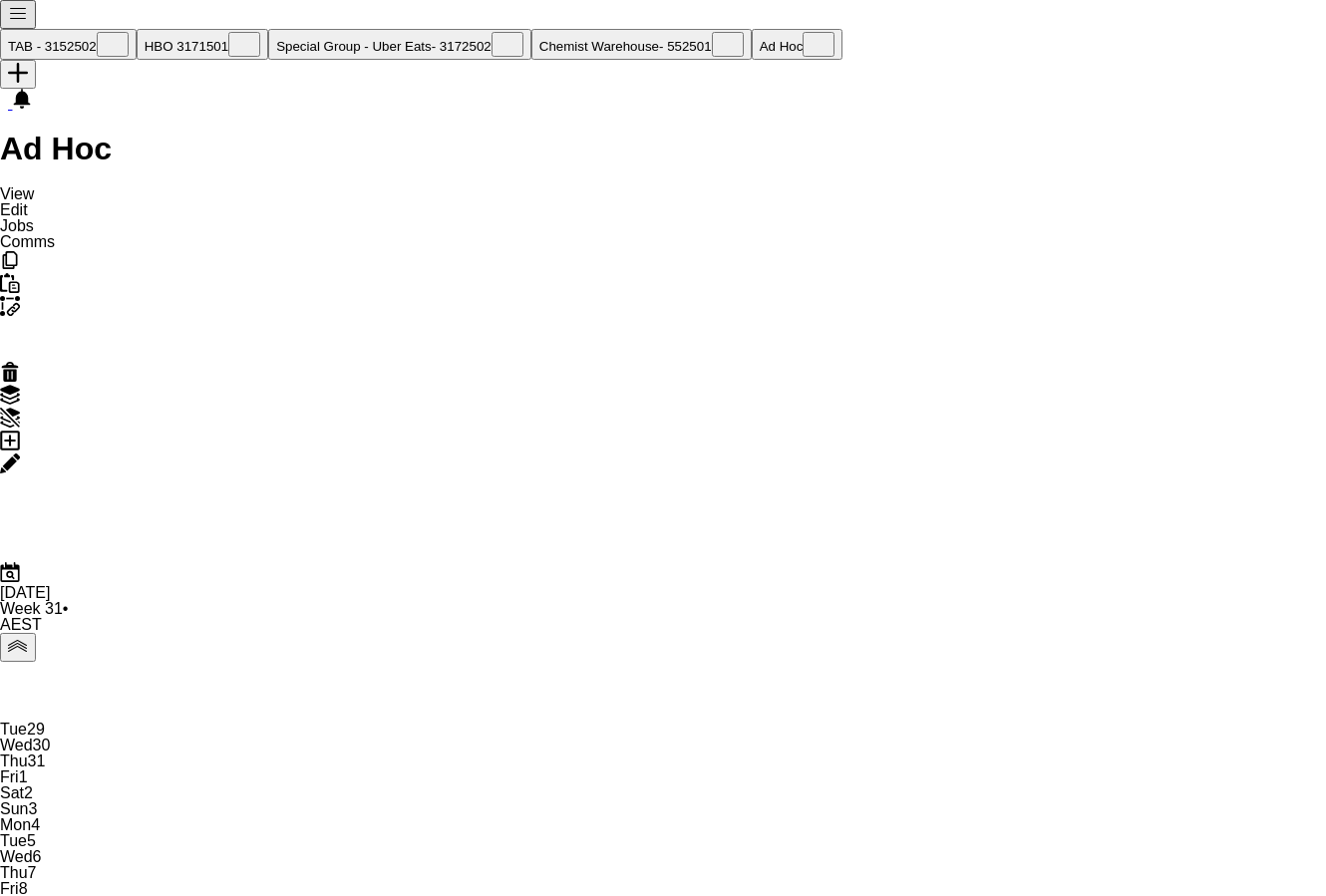 click on "TAB - 3152502
Close" at bounding box center (68, 44) 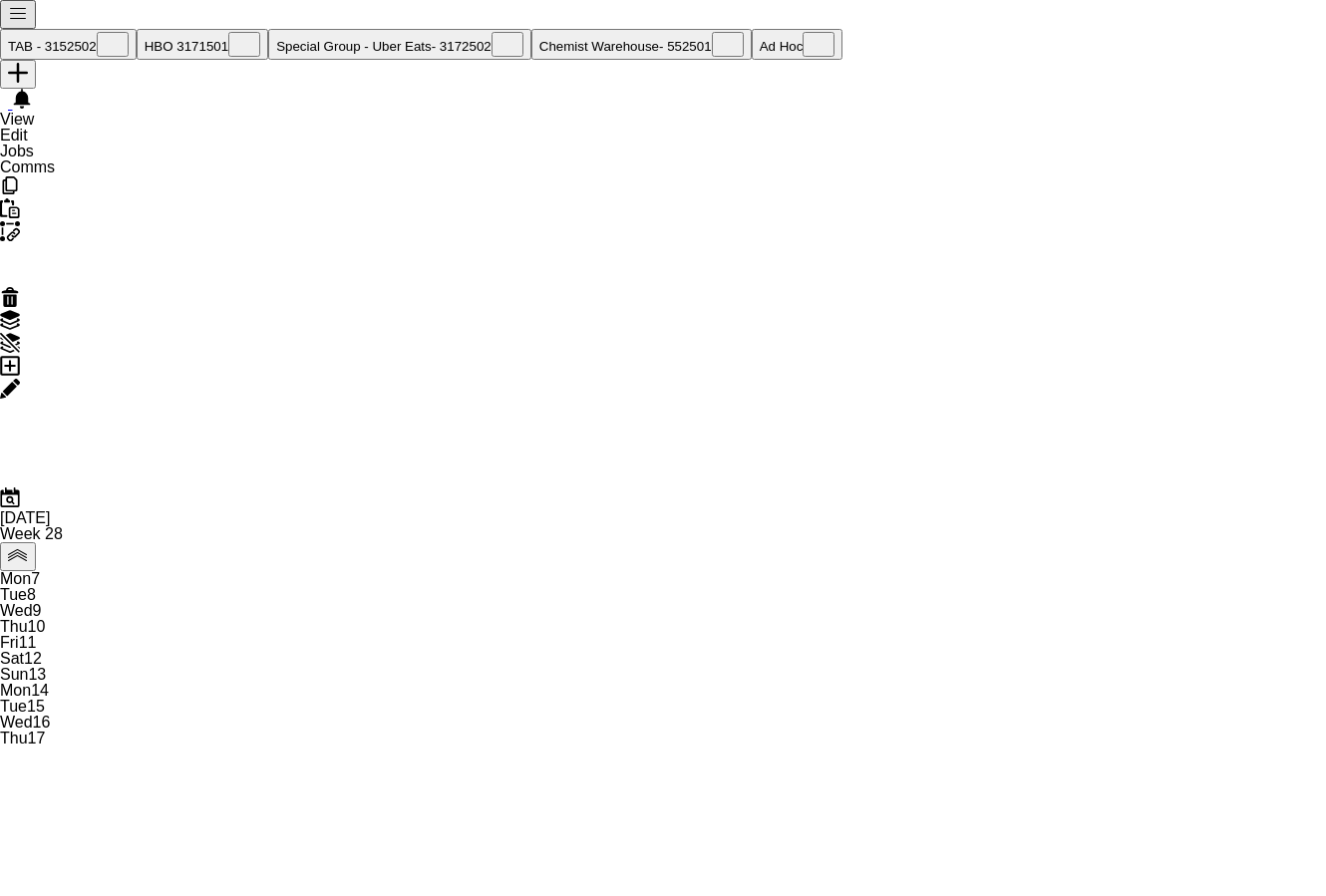 scroll, scrollTop: 0, scrollLeft: 477, axis: horizontal 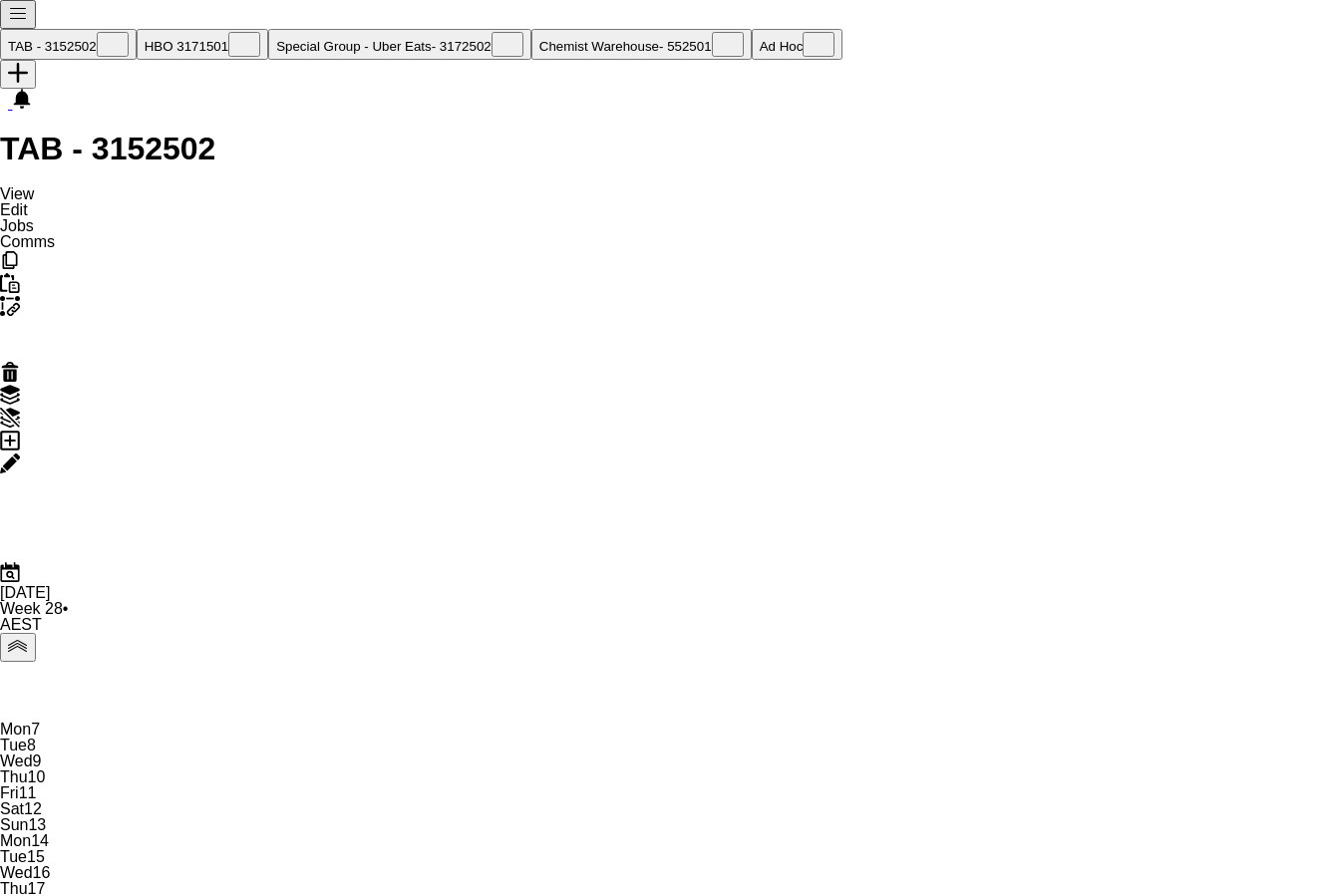 click on "Close" at bounding box center (113, 46) 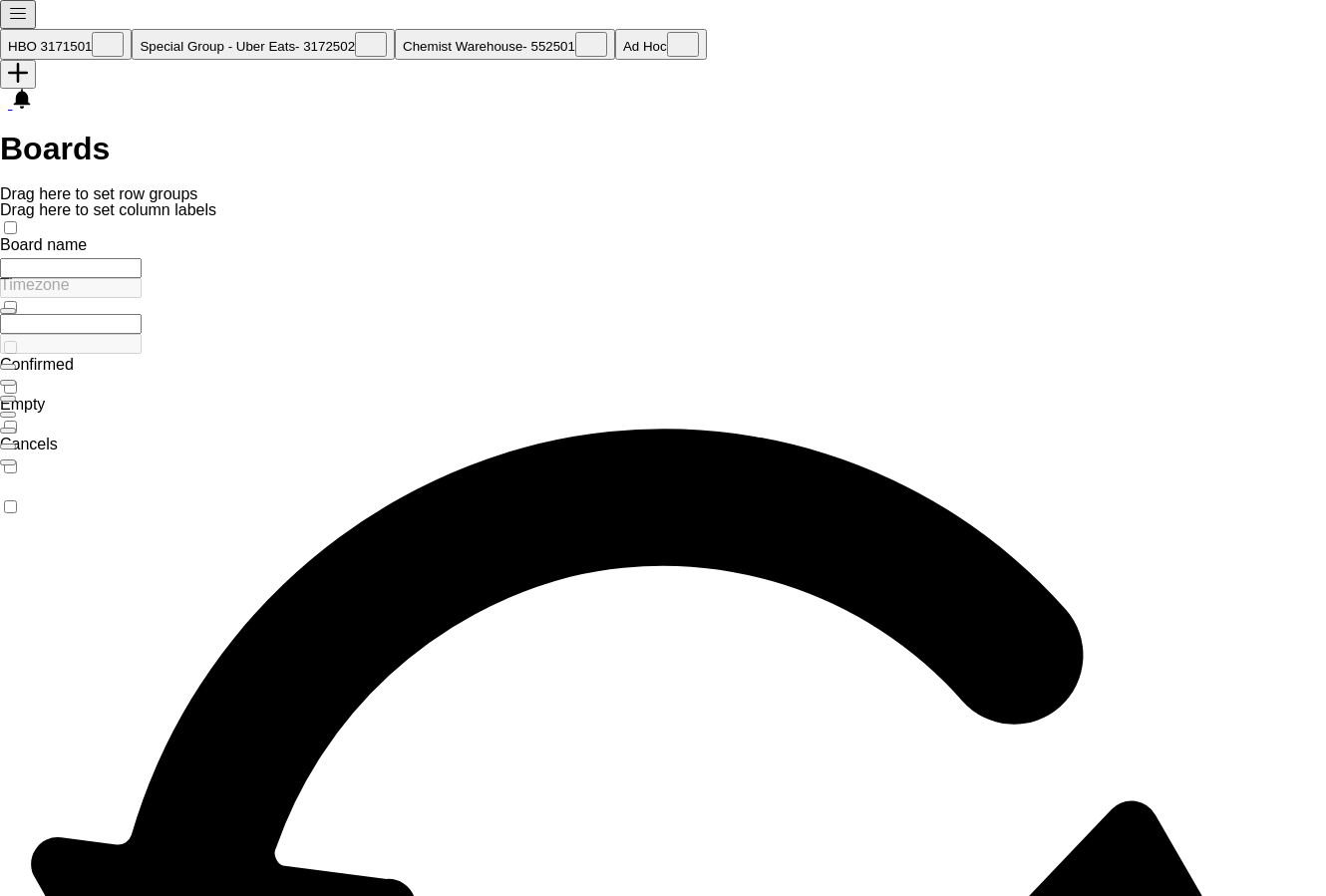 click on "Close" at bounding box center [108, 46] 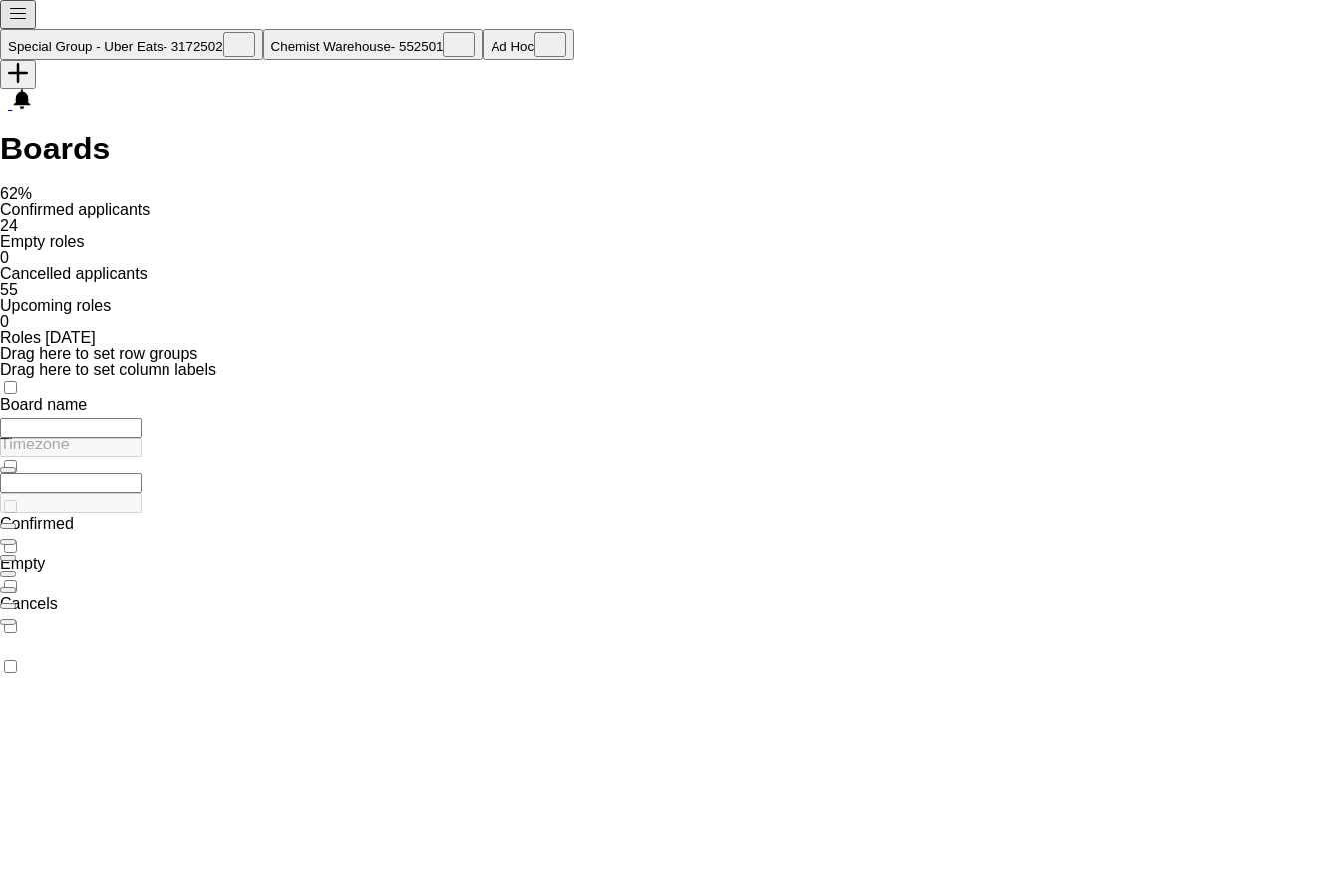 click on "Special Group - Uber Eats- 3172502
Close" at bounding box center [132, 44] 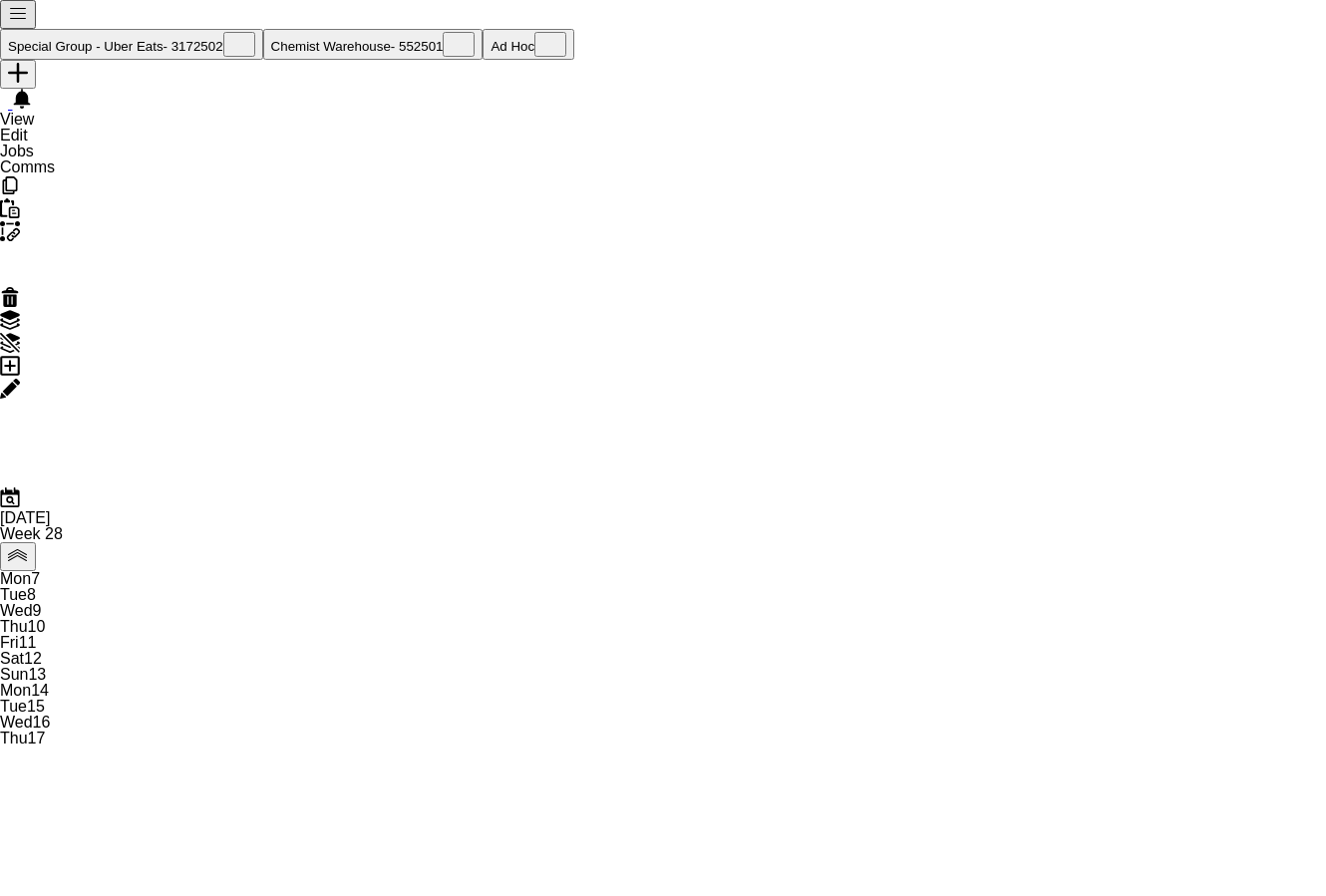 scroll, scrollTop: 0, scrollLeft: 477, axis: horizontal 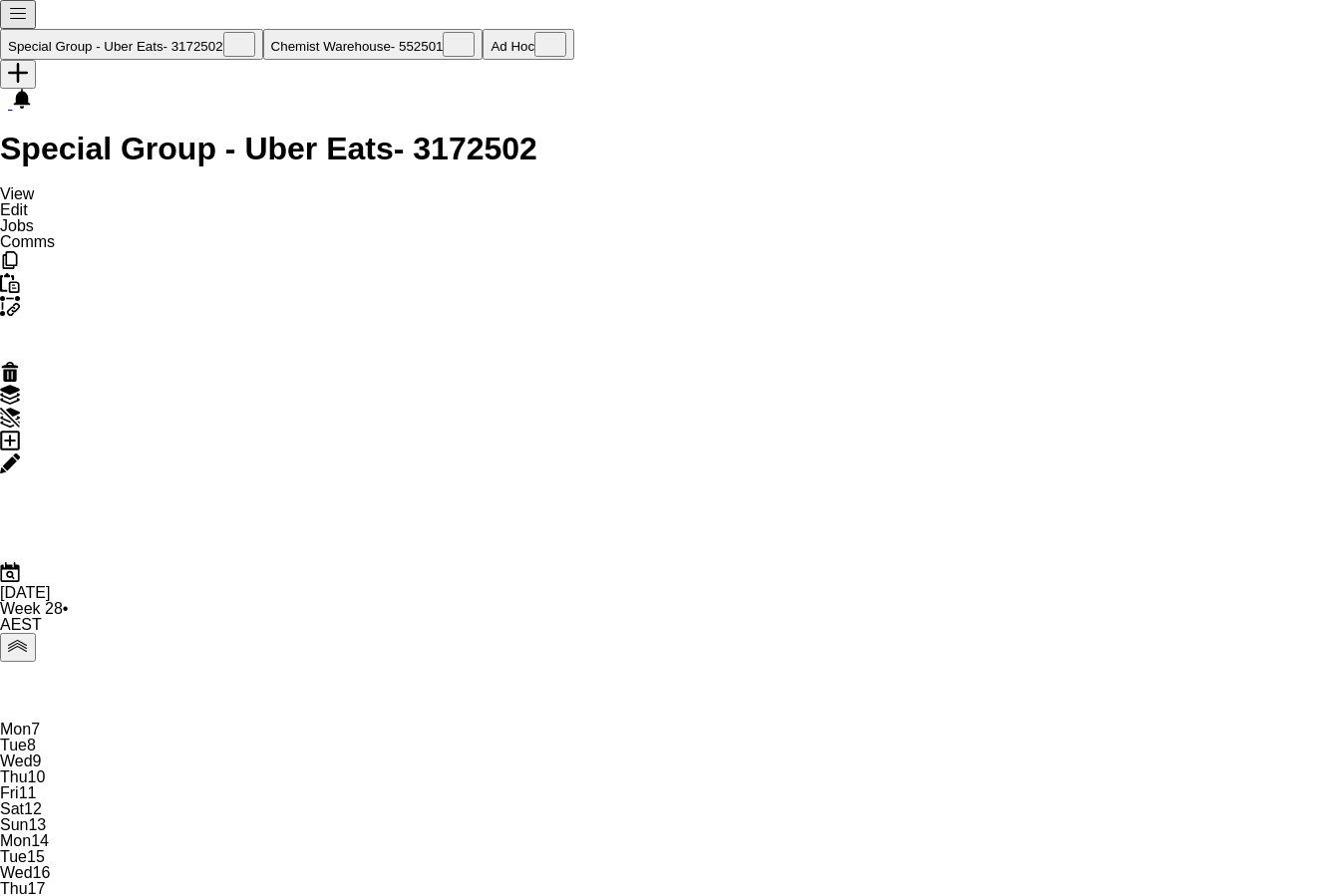 click on "Special Group - Uber Eats- 3172502
Close" at bounding box center [132, 44] 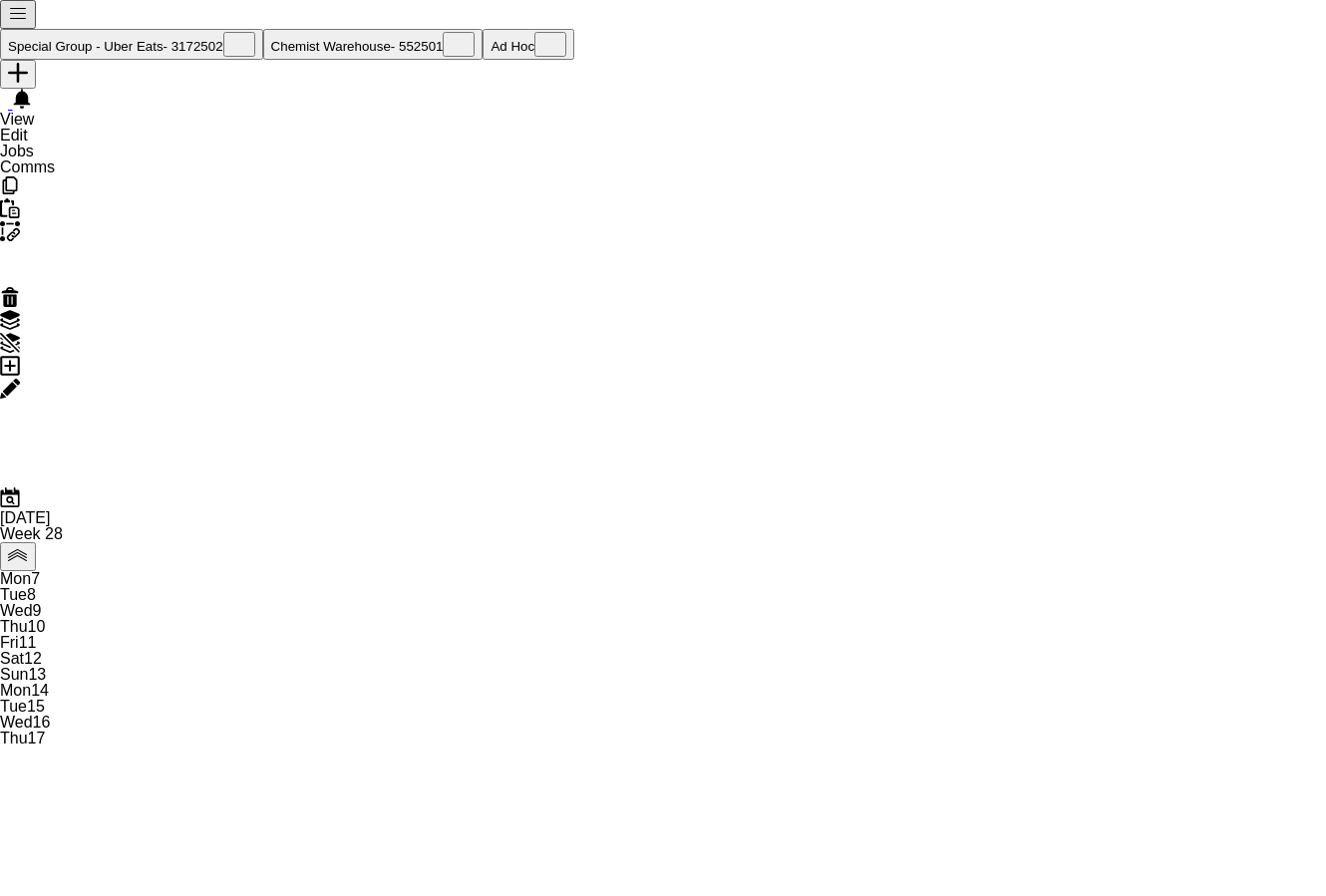 scroll, scrollTop: 0, scrollLeft: 477, axis: horizontal 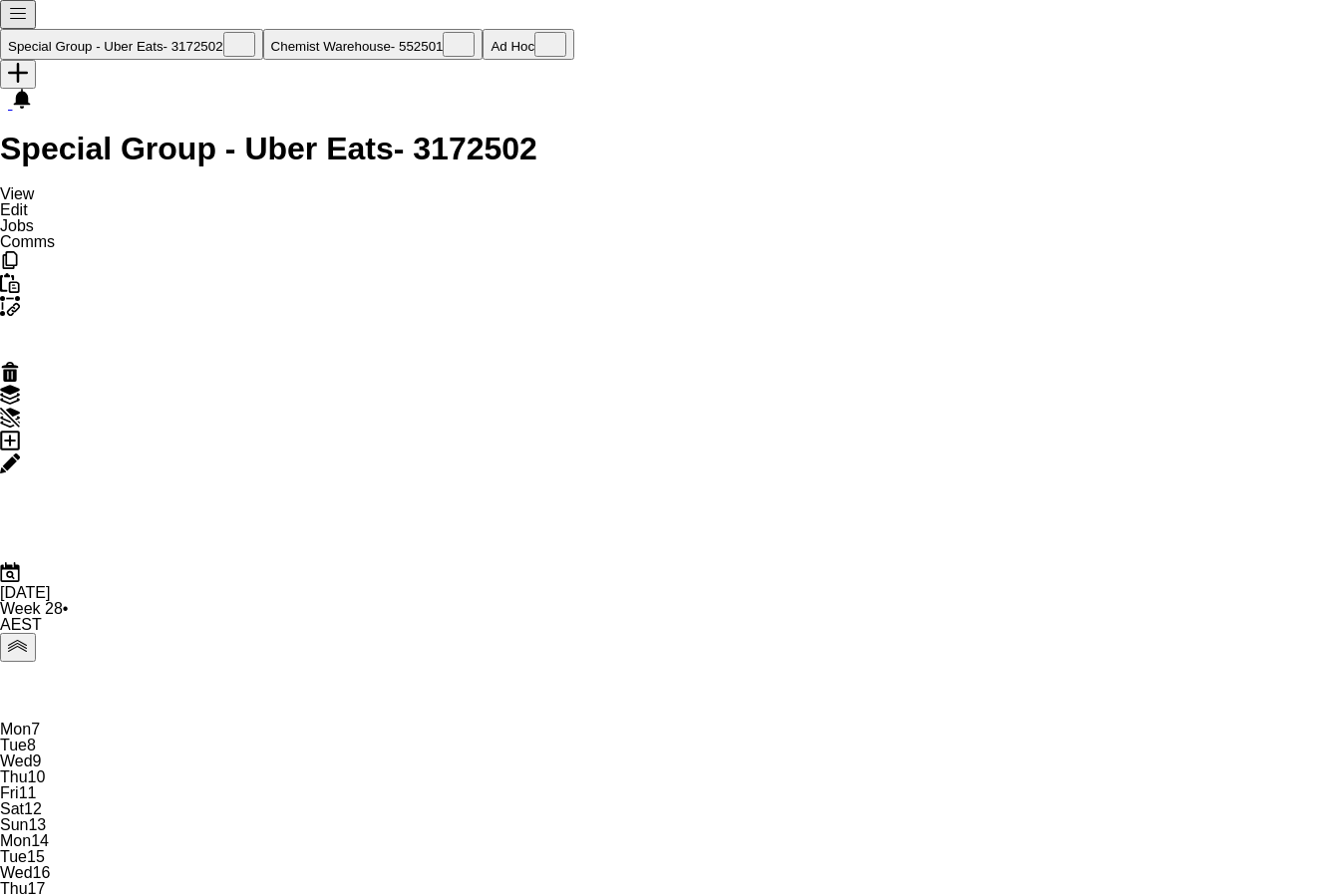 click on "Close" at bounding box center (239, 46) 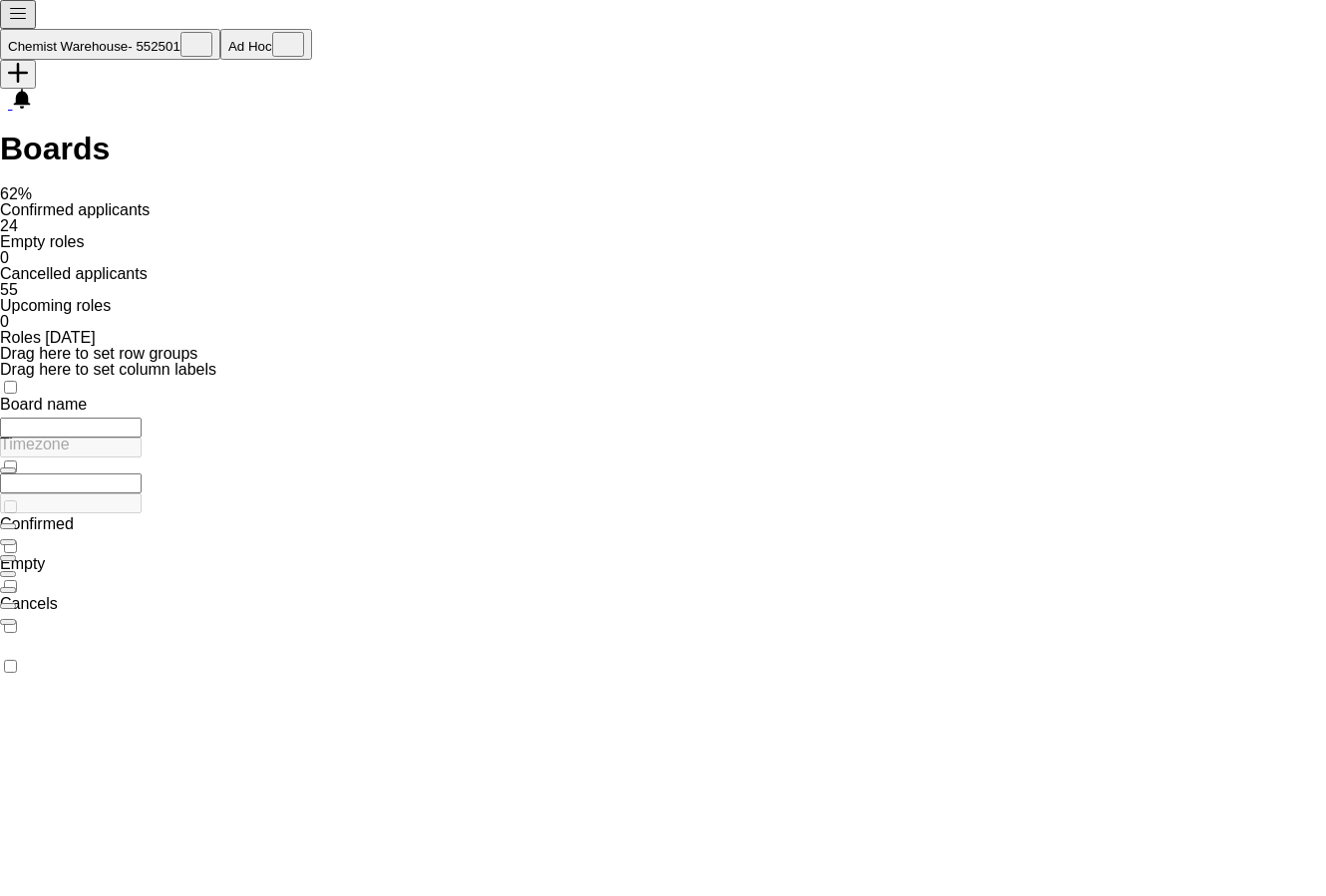 click on "Chemist Warehouse- 552501
Close" at bounding box center [110, 44] 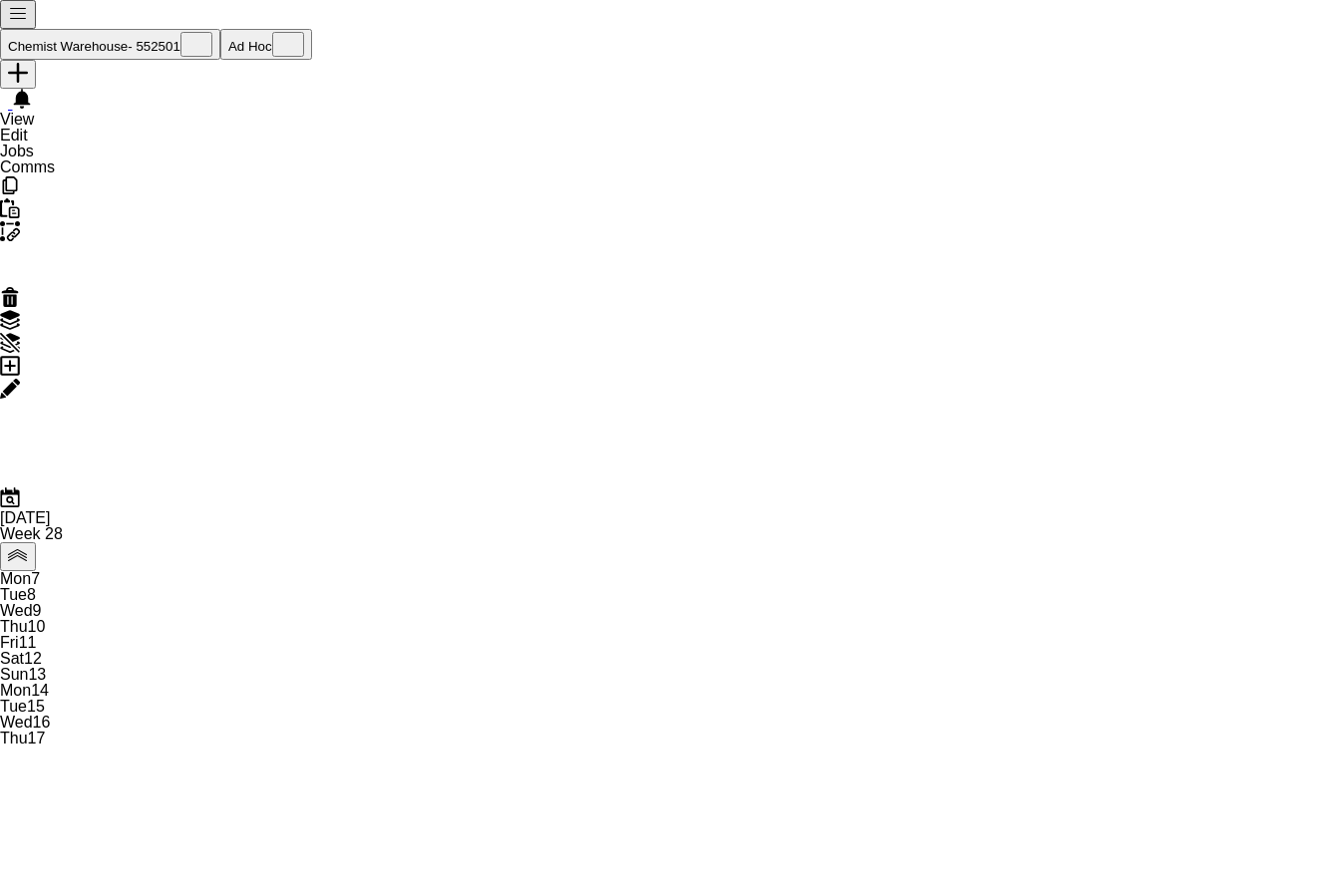 scroll, scrollTop: 0, scrollLeft: 477, axis: horizontal 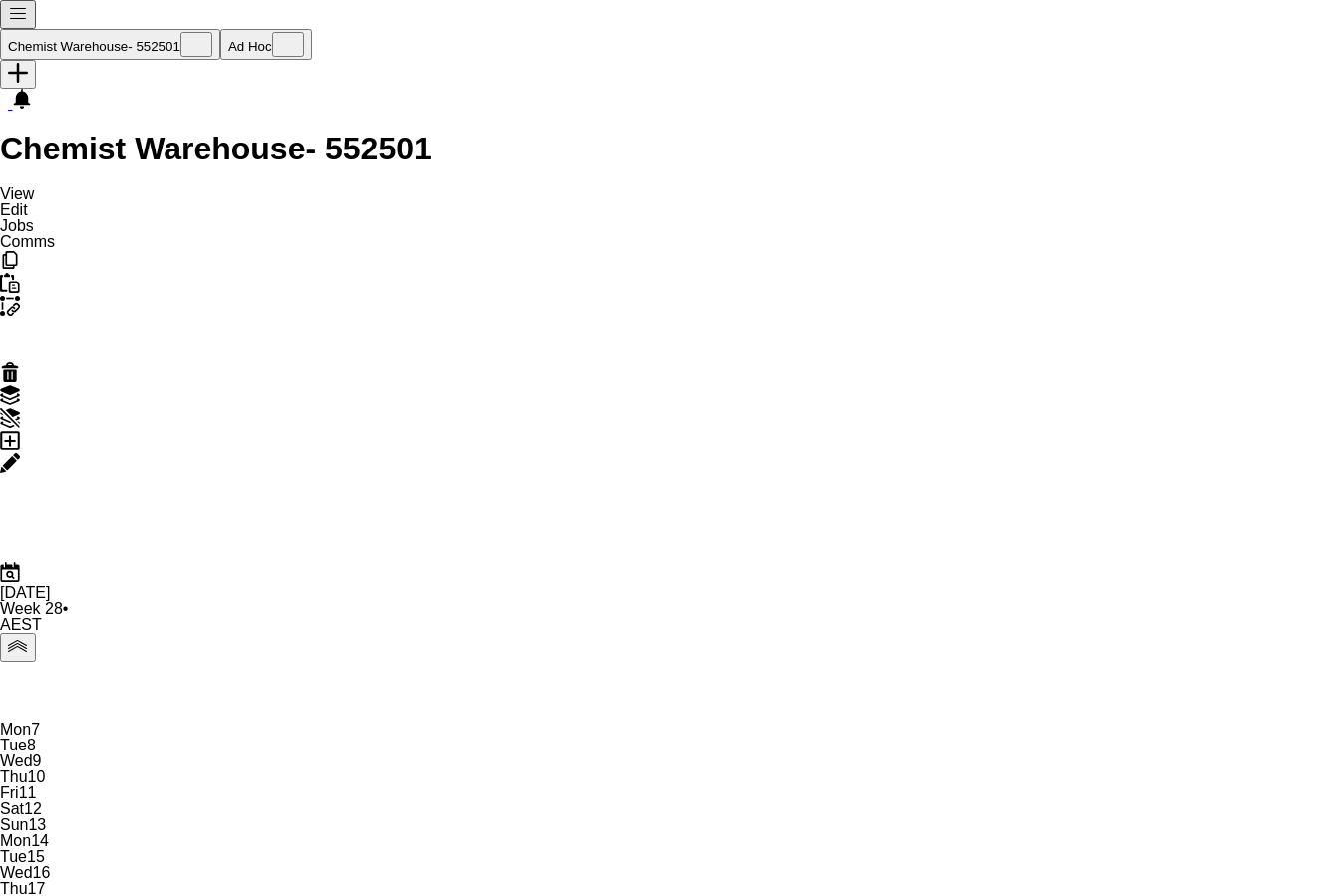 click on "Chemist Warehouse- 552501
Close" at bounding box center [110, 44] 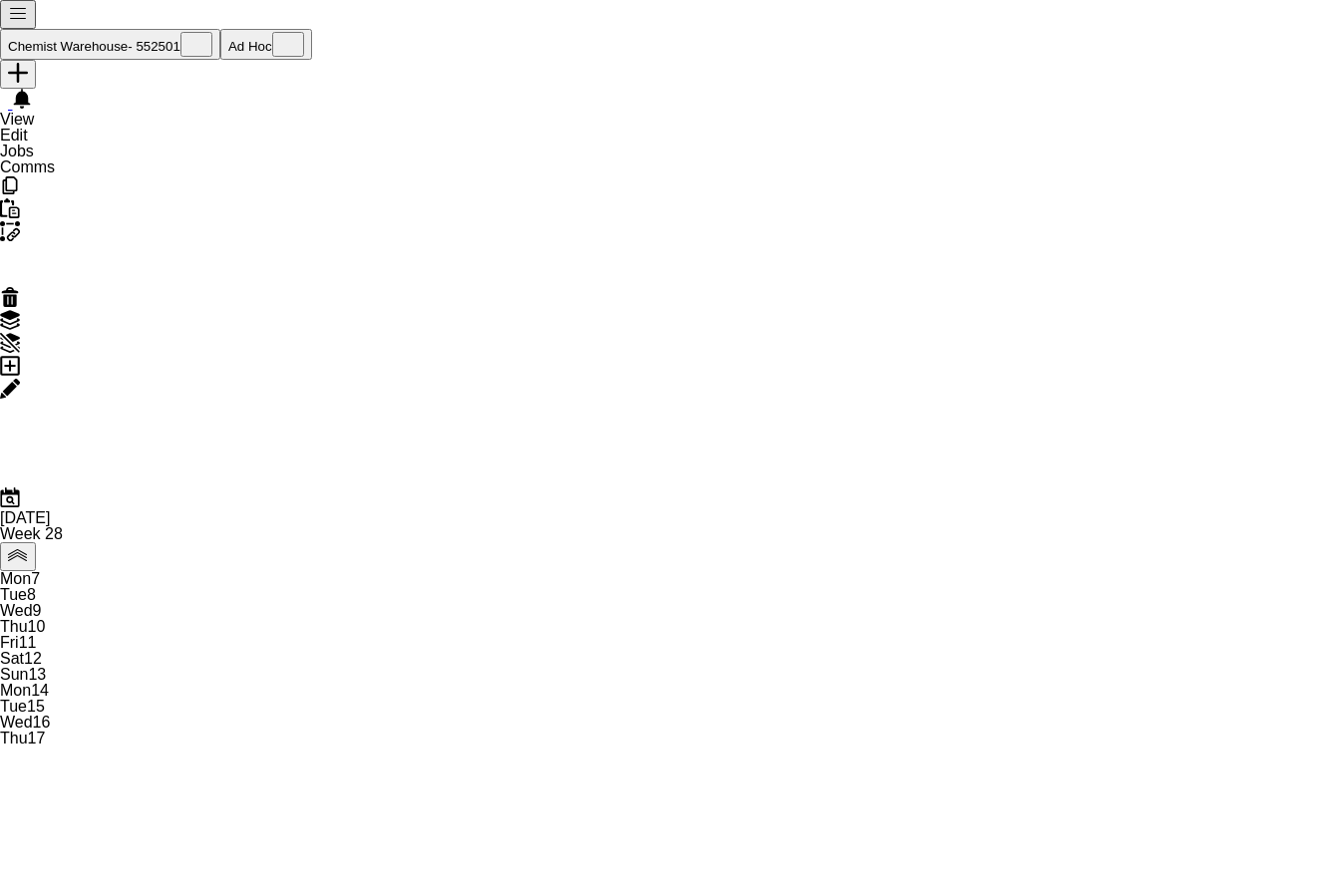 scroll, scrollTop: 0, scrollLeft: 477, axis: horizontal 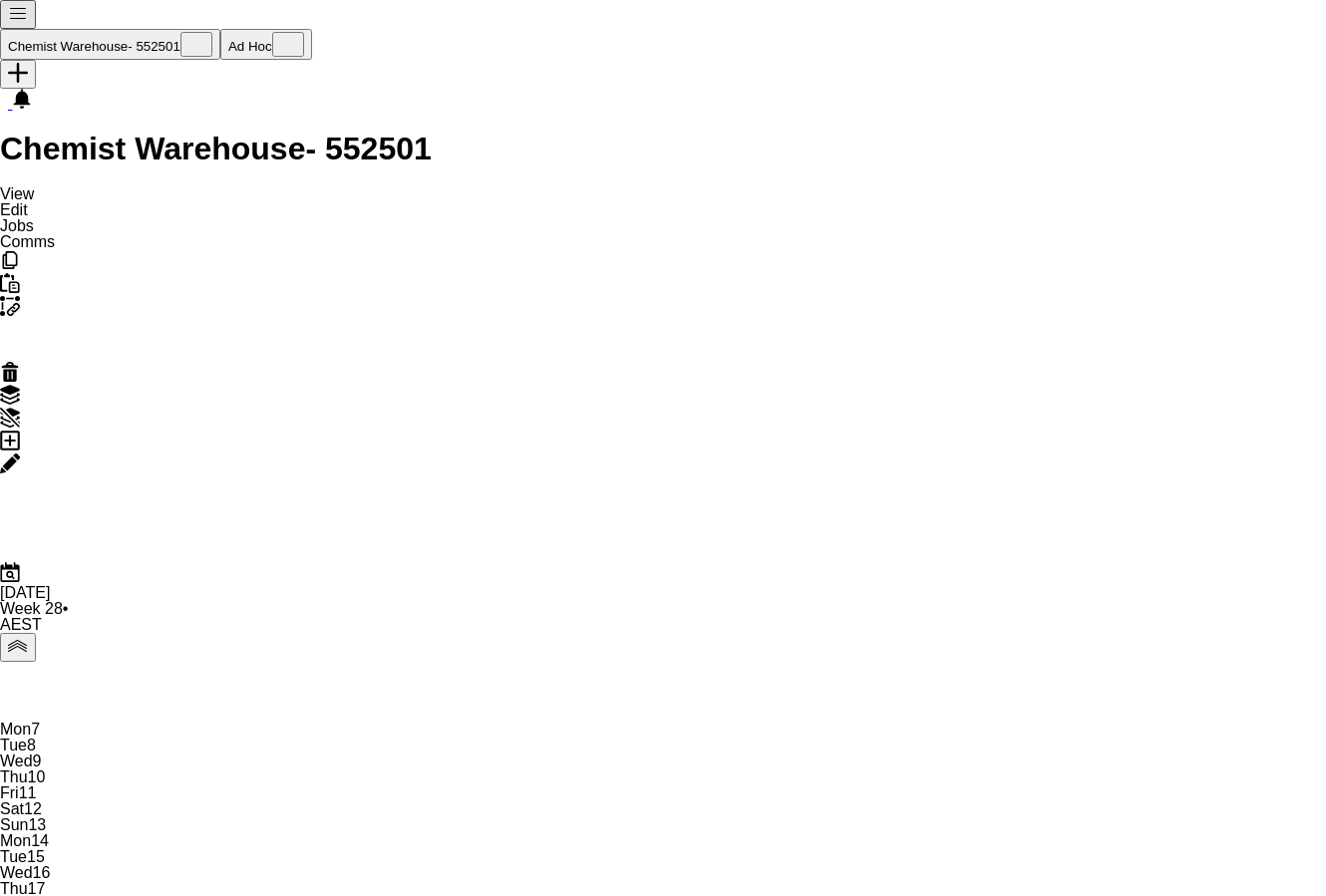 click on "Close" at bounding box center [196, 46] 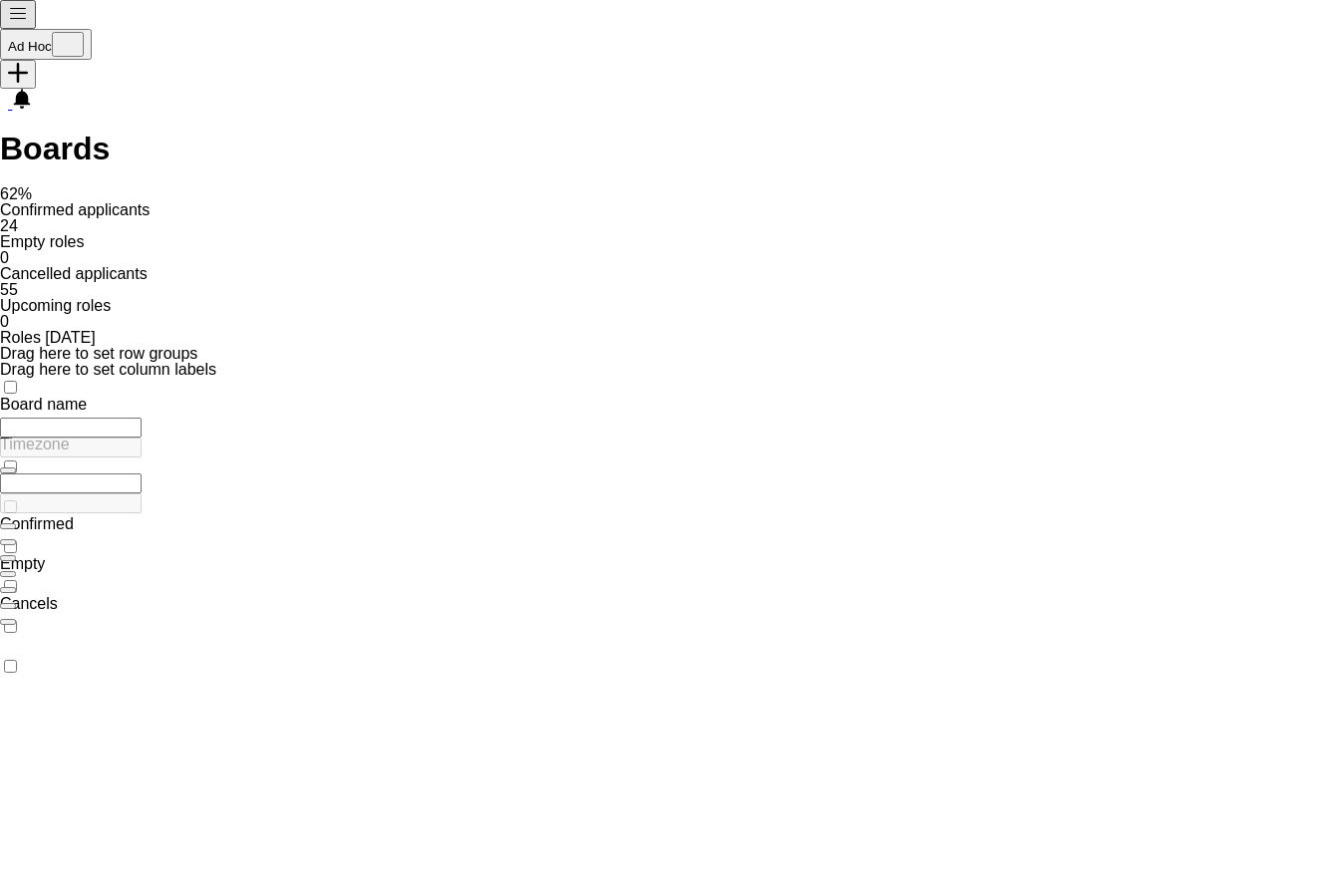 click on "Ad Hoc
Close" at bounding box center (46, 44) 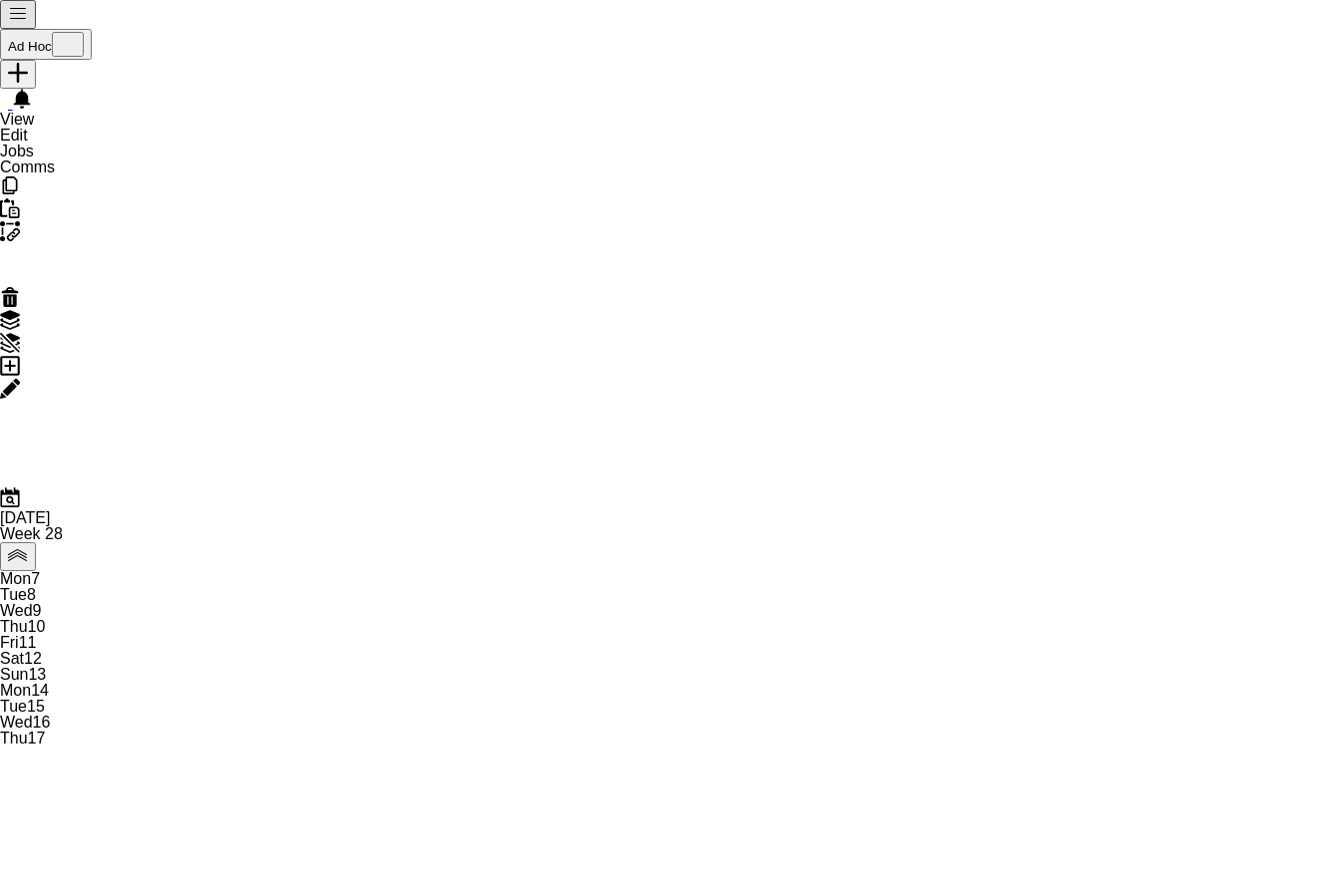 scroll, scrollTop: 0, scrollLeft: 477, axis: horizontal 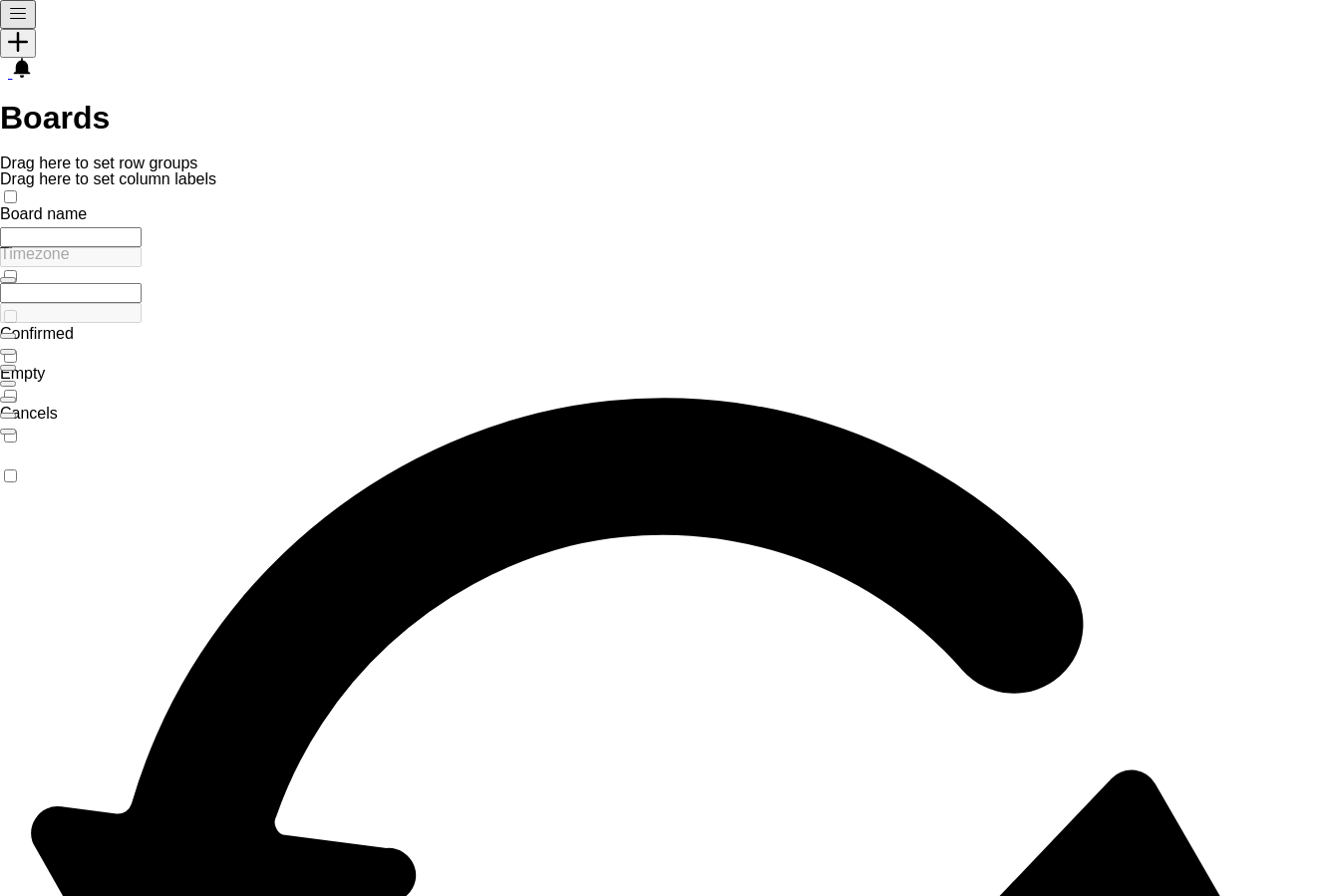 click on "Menu" at bounding box center (18, 14) 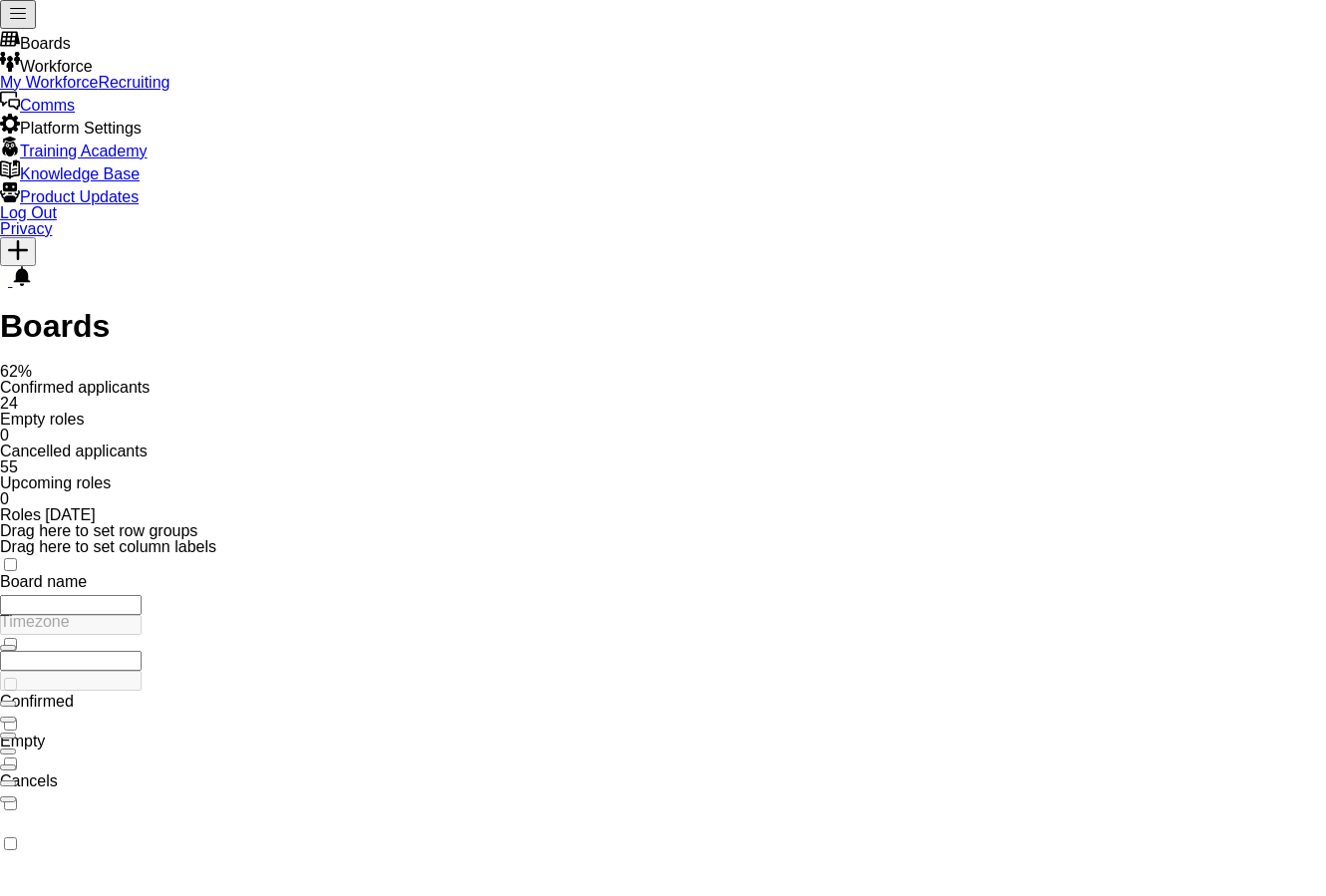 click on "My Workforce" at bounding box center (49, 82) 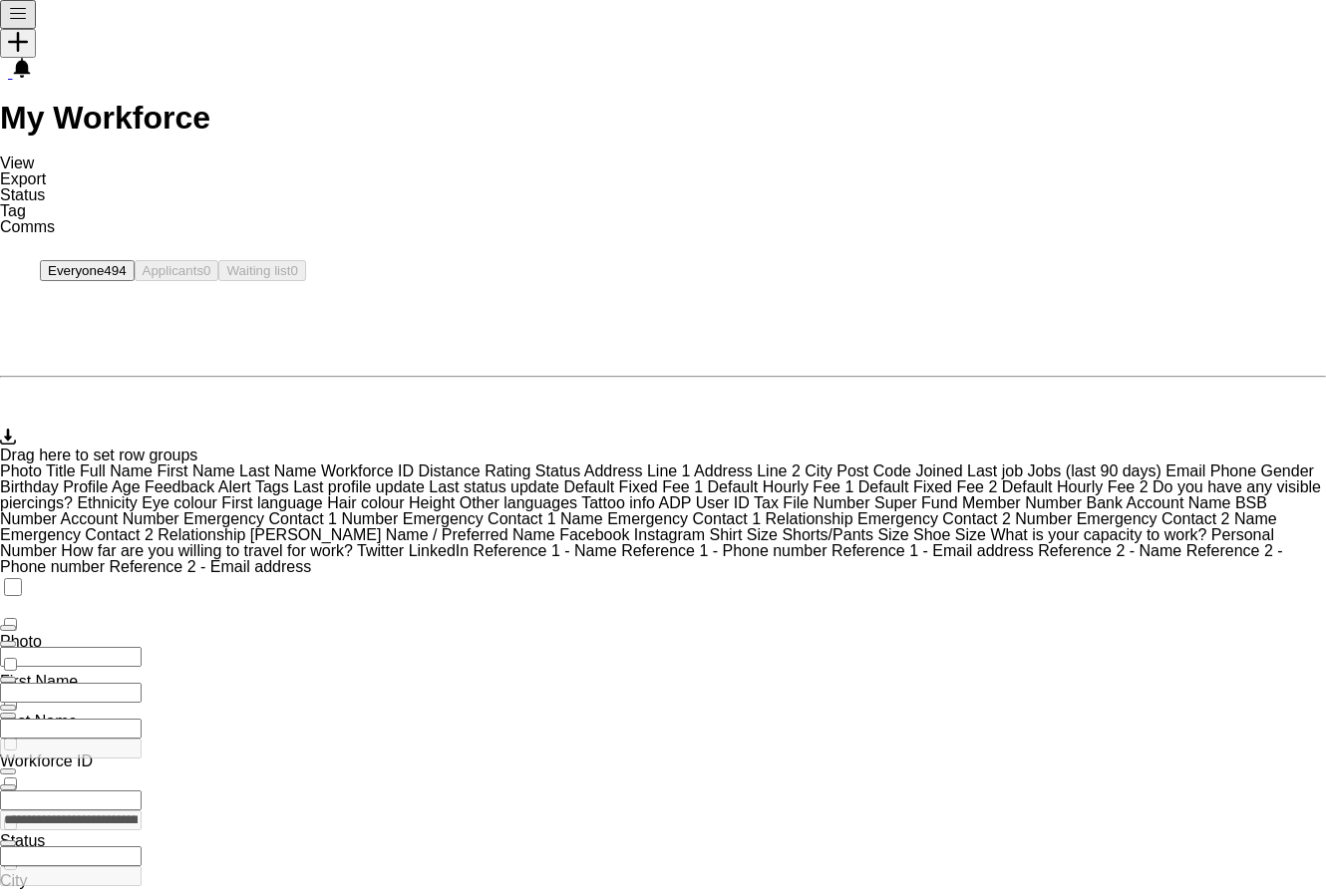 click on "Menu" at bounding box center [18, 14] 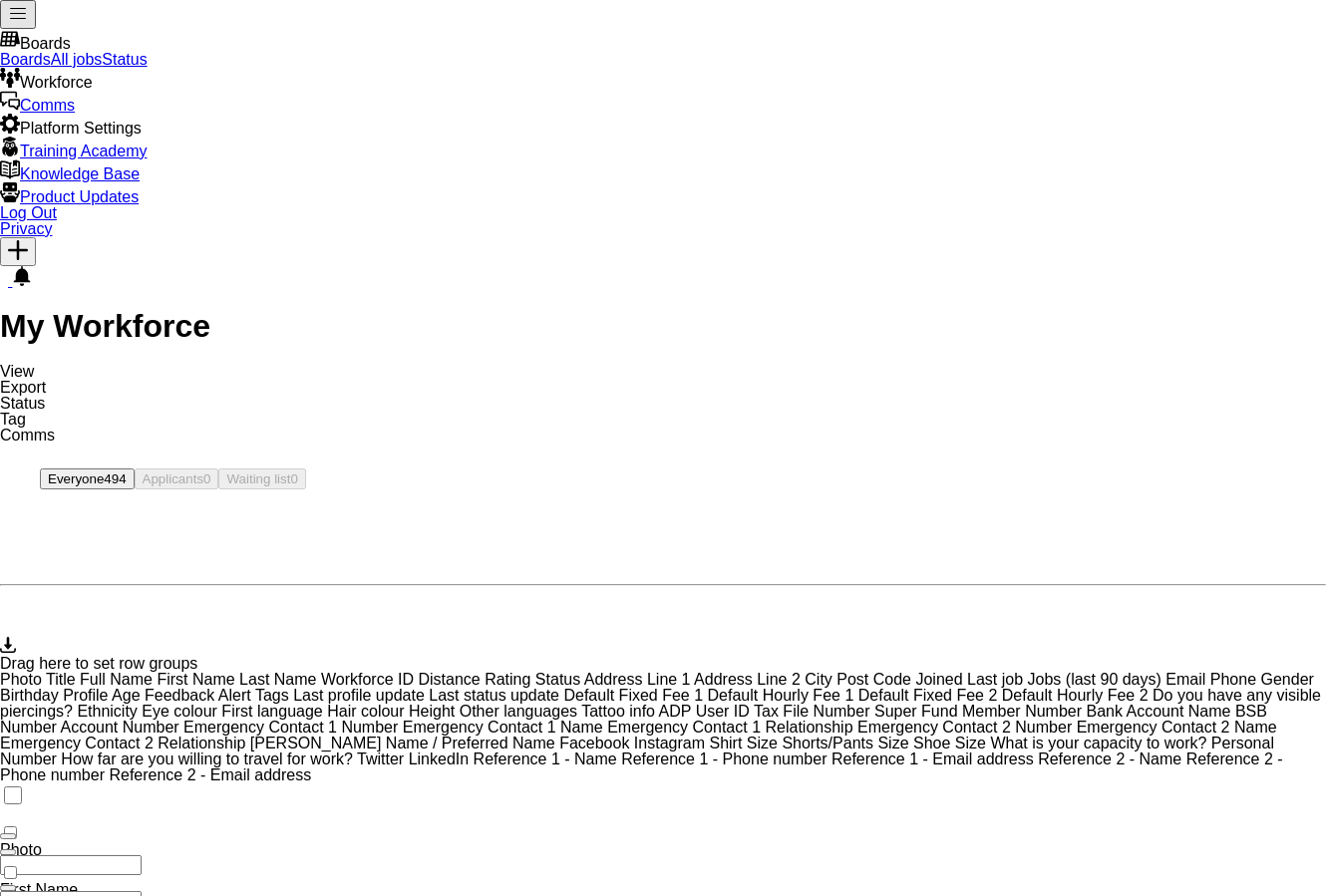 click on "Boards" at bounding box center [25, 59] 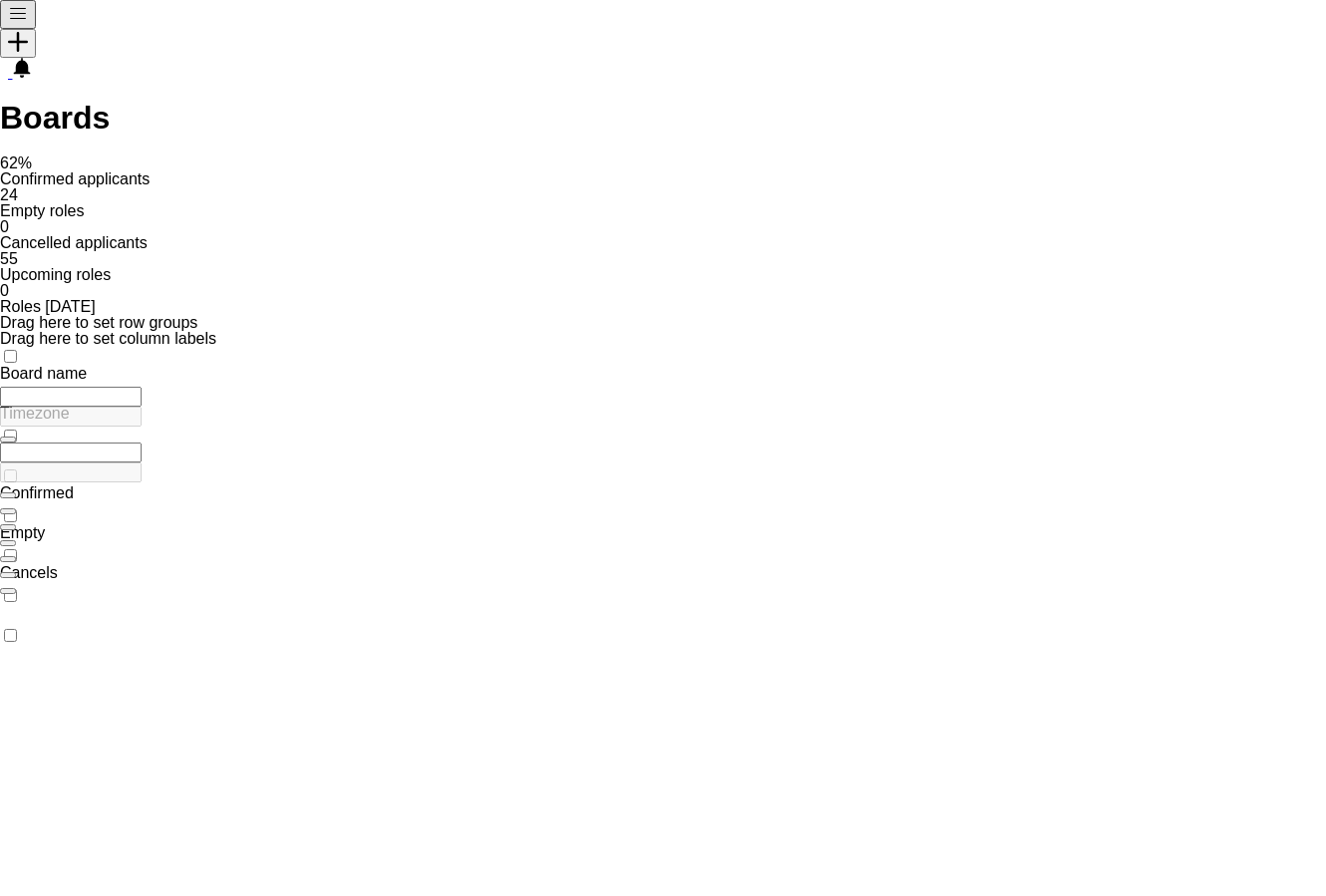 scroll, scrollTop: 128, scrollLeft: 0, axis: vertical 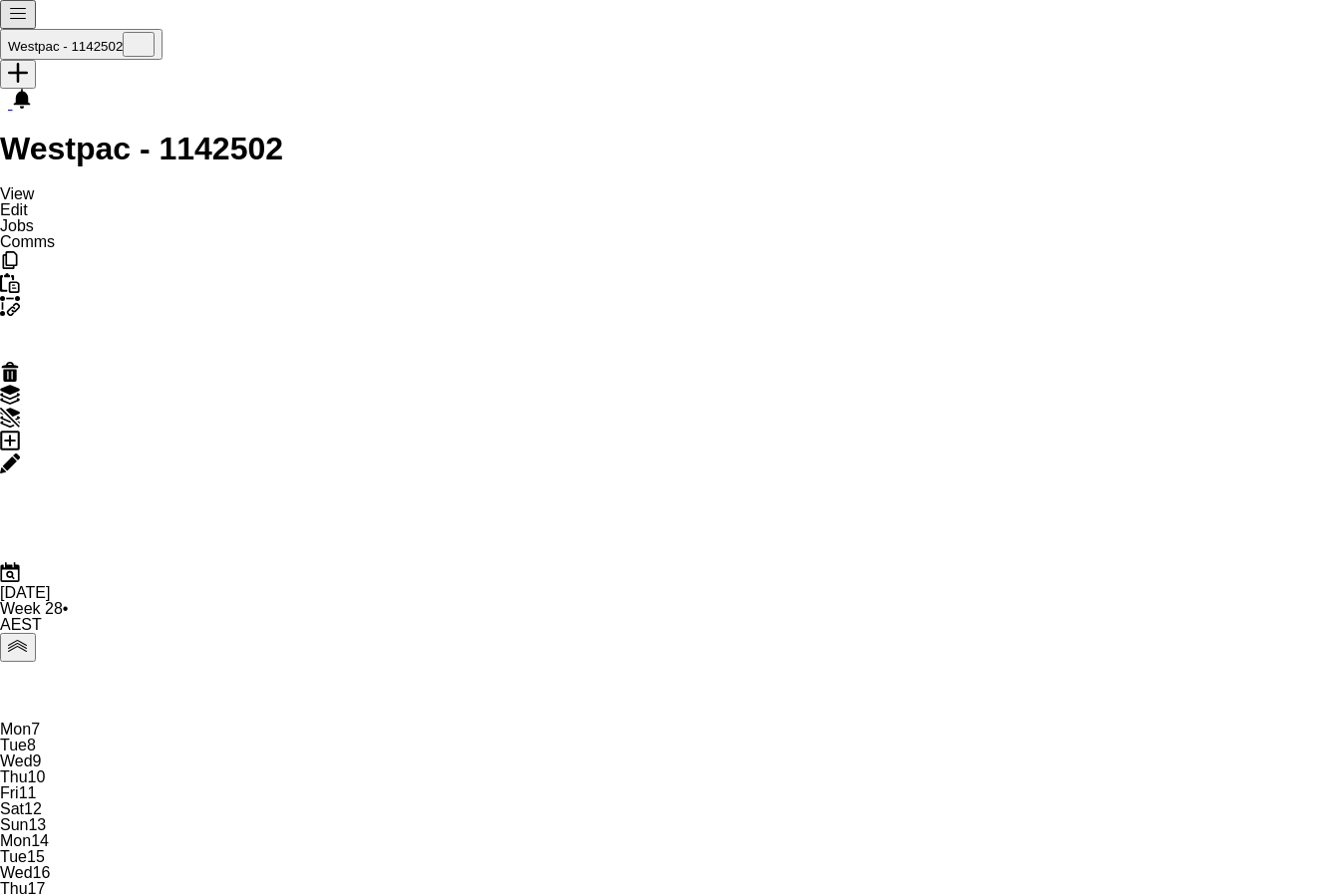 drag, startPoint x: 683, startPoint y: 339, endPoint x: 521, endPoint y: 396, distance: 171.73526 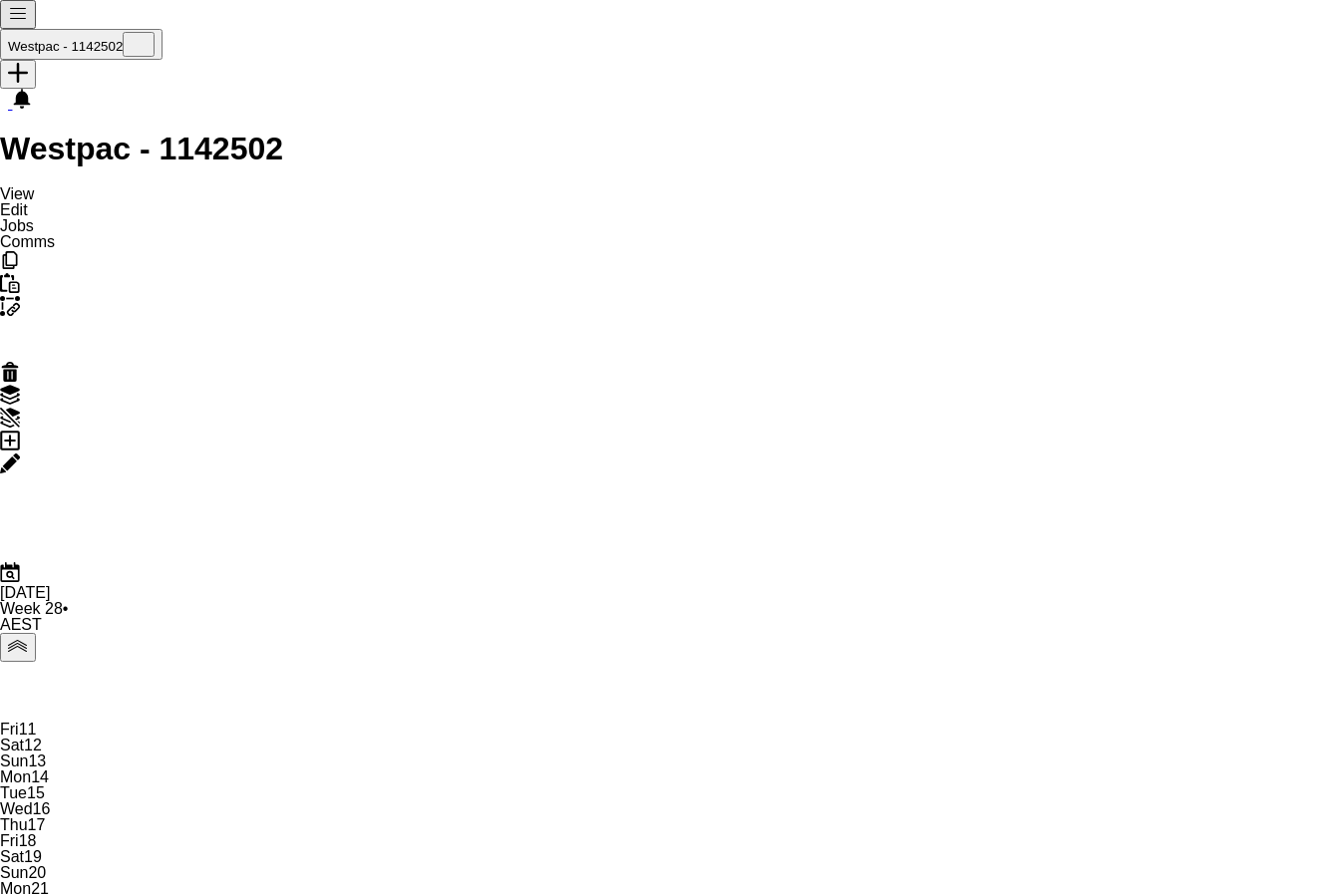 drag, startPoint x: 800, startPoint y: 365, endPoint x: 978, endPoint y: 357, distance: 178.17968 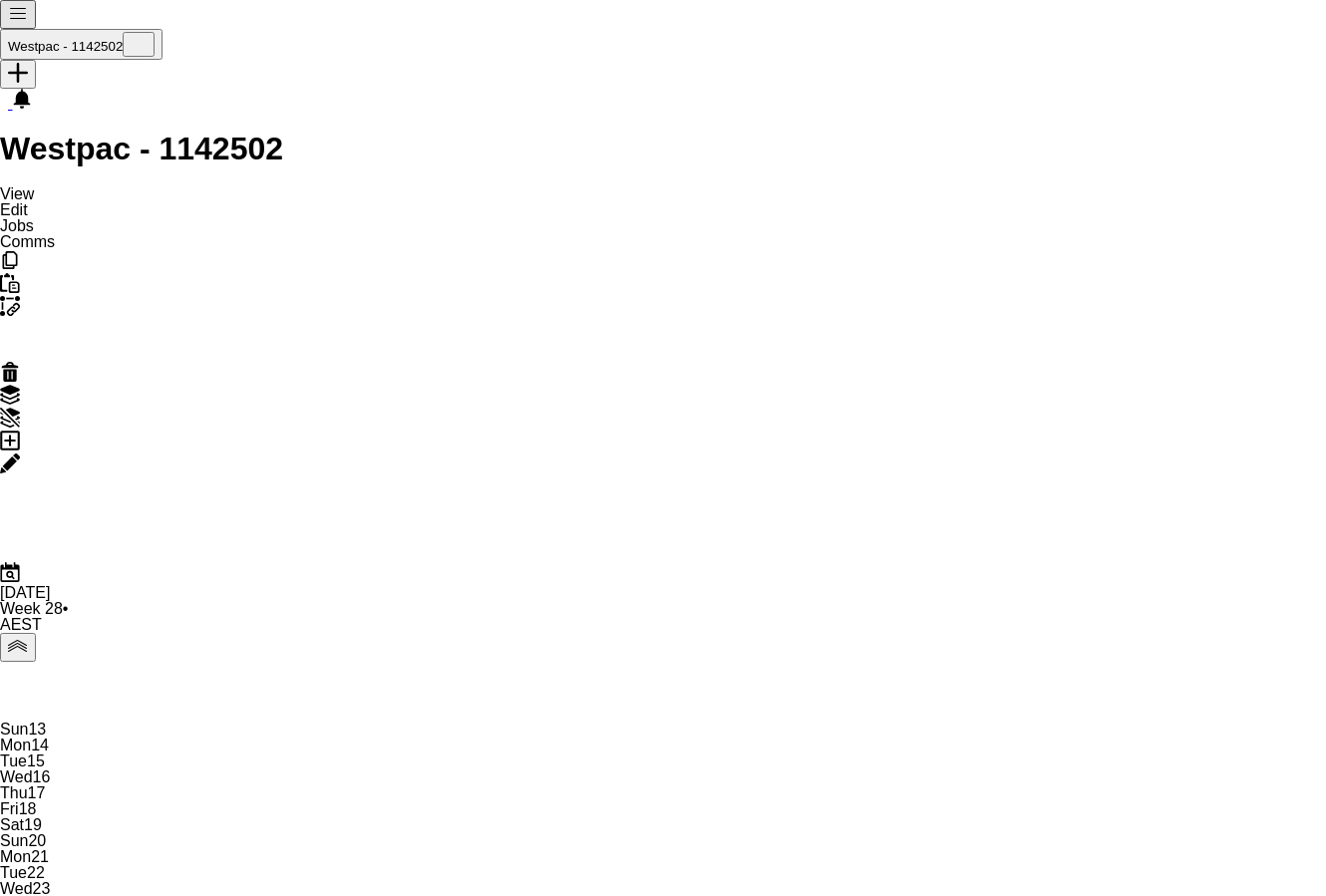 drag, startPoint x: 626, startPoint y: 343, endPoint x: 428, endPoint y: 382, distance: 201.8044 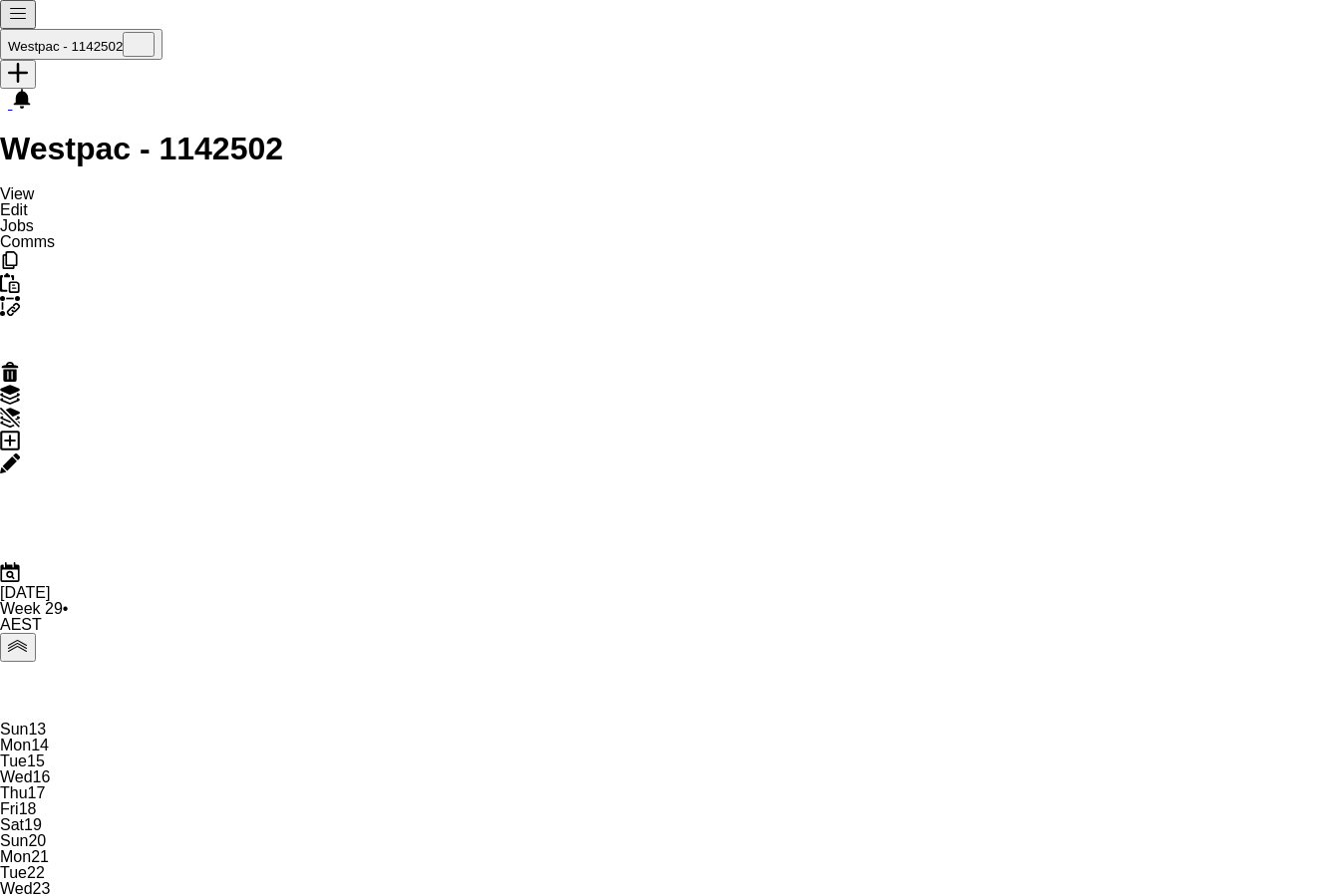 drag, startPoint x: 1013, startPoint y: 375, endPoint x: 1016, endPoint y: 364, distance: 11.401754 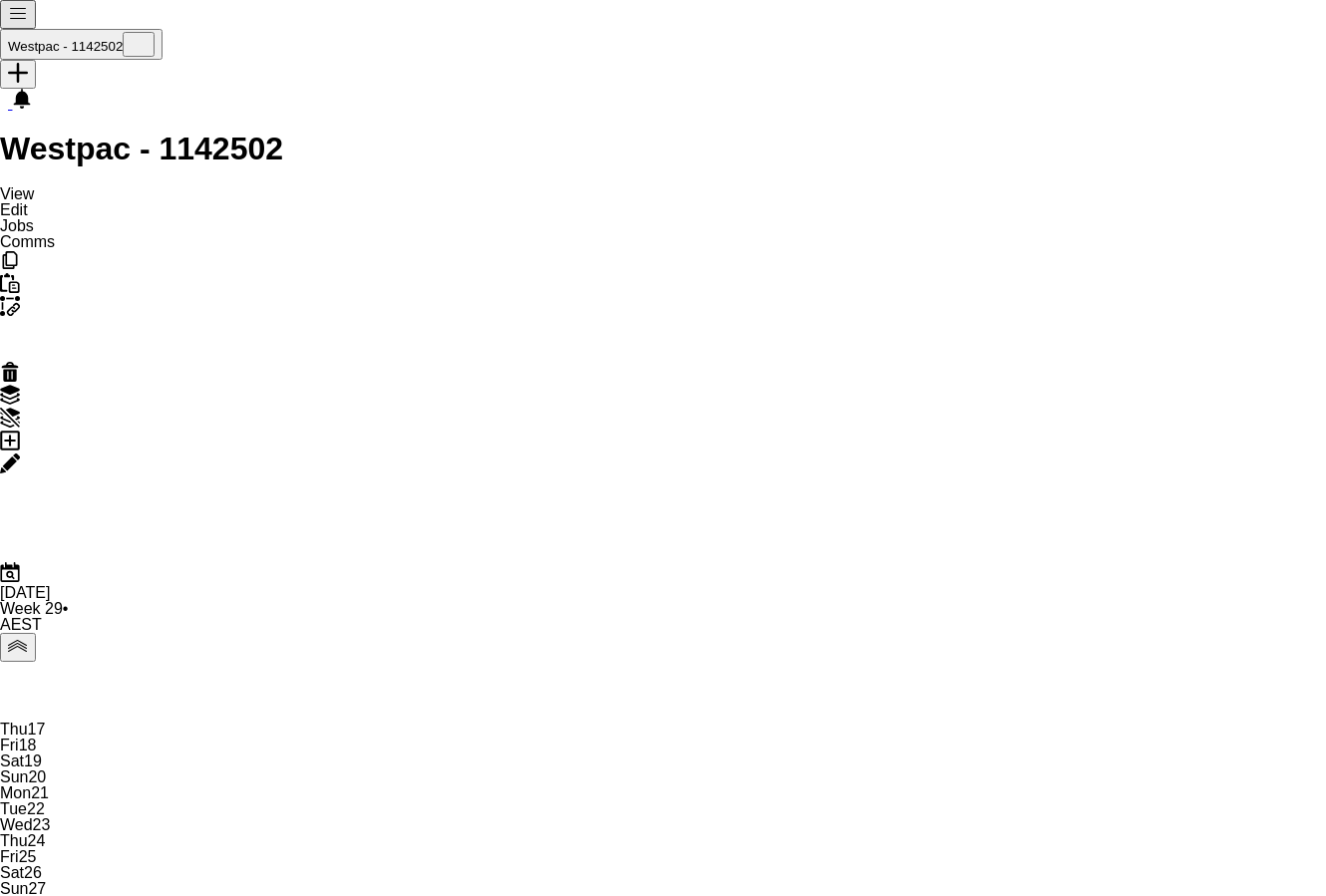 drag, startPoint x: 599, startPoint y: 364, endPoint x: 534, endPoint y: 384, distance: 68.007353 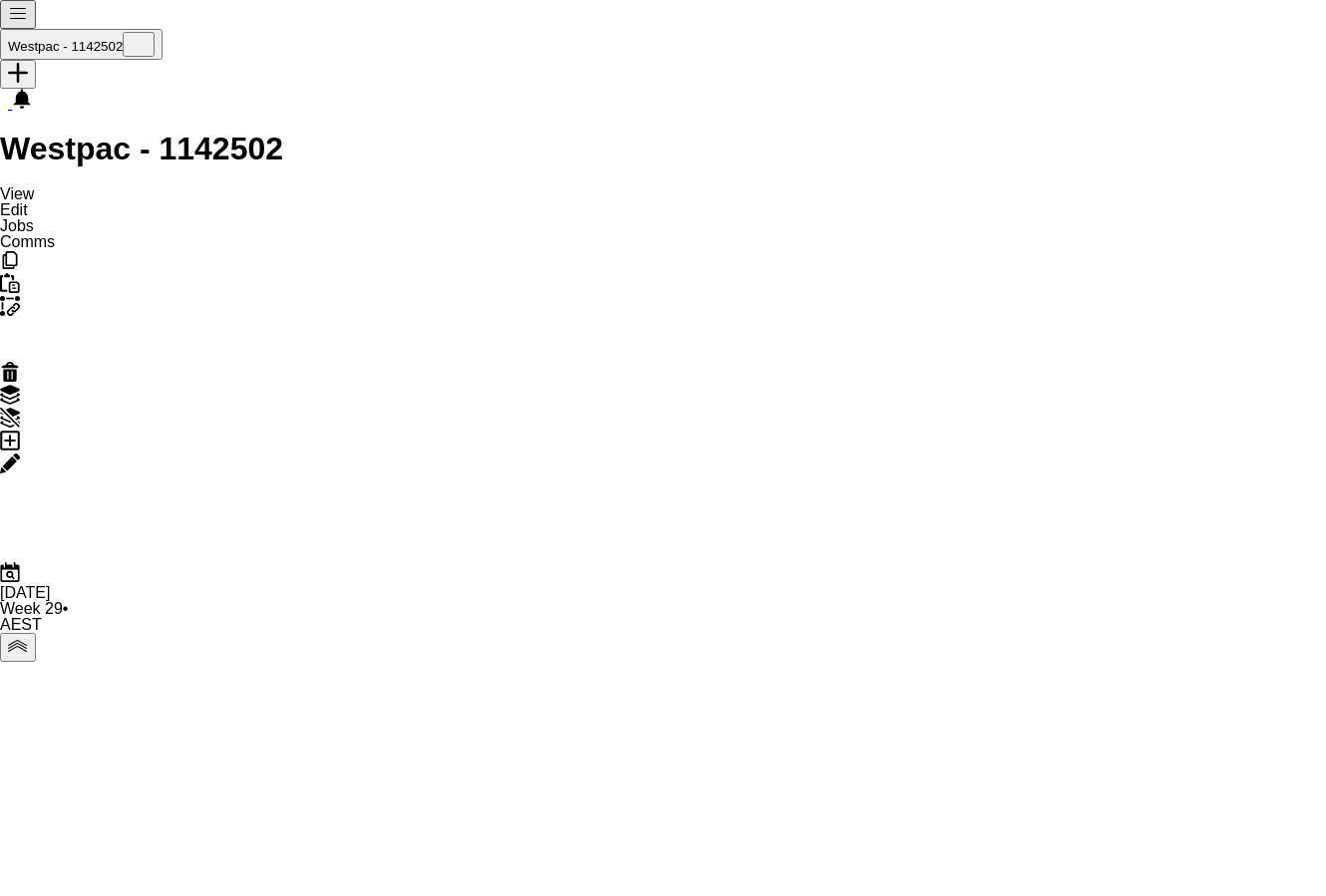 drag, startPoint x: 1118, startPoint y: 374, endPoint x: 735, endPoint y: 397, distance: 383.68998 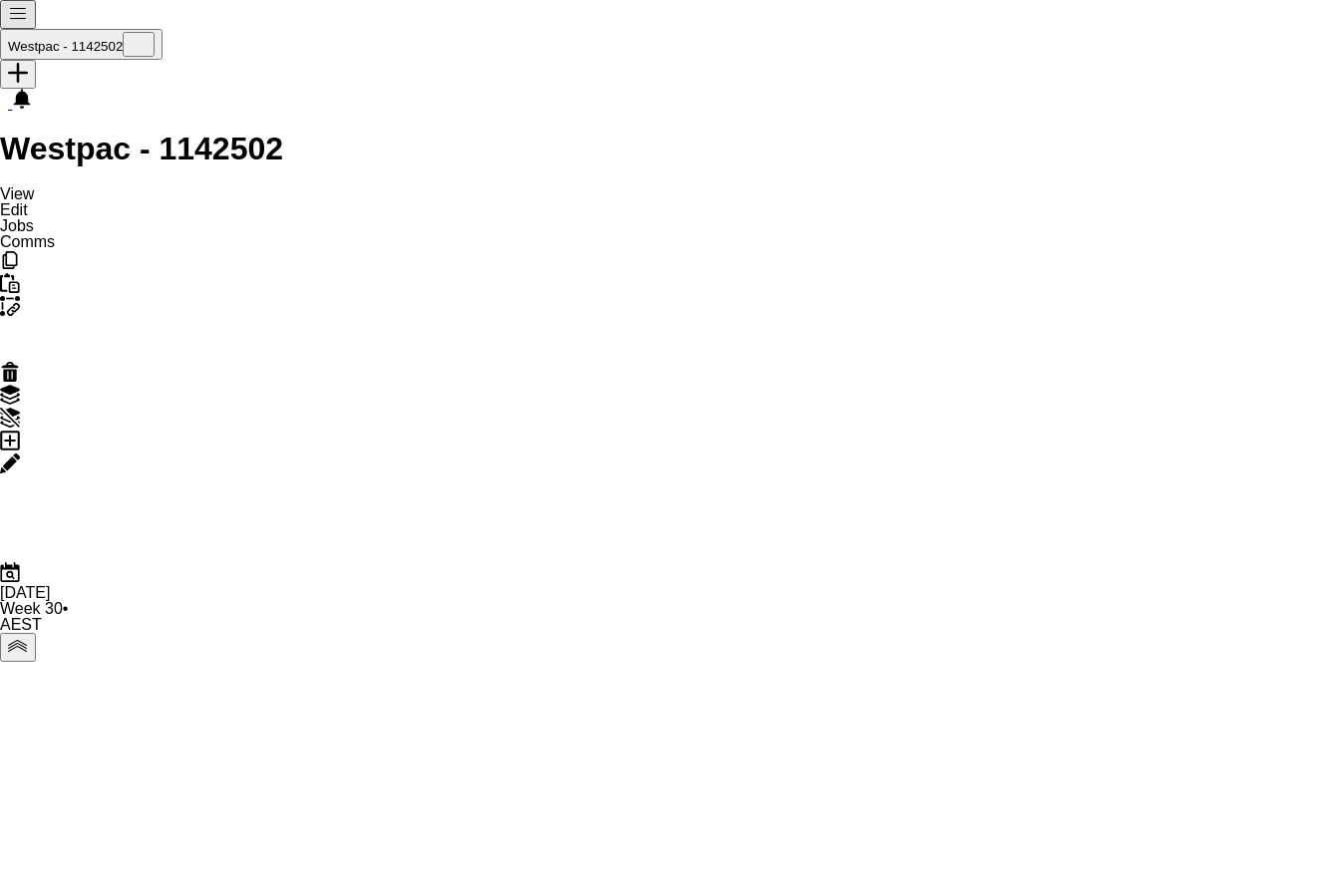 drag, startPoint x: 1060, startPoint y: 345, endPoint x: 884, endPoint y: 366, distance: 177.24841 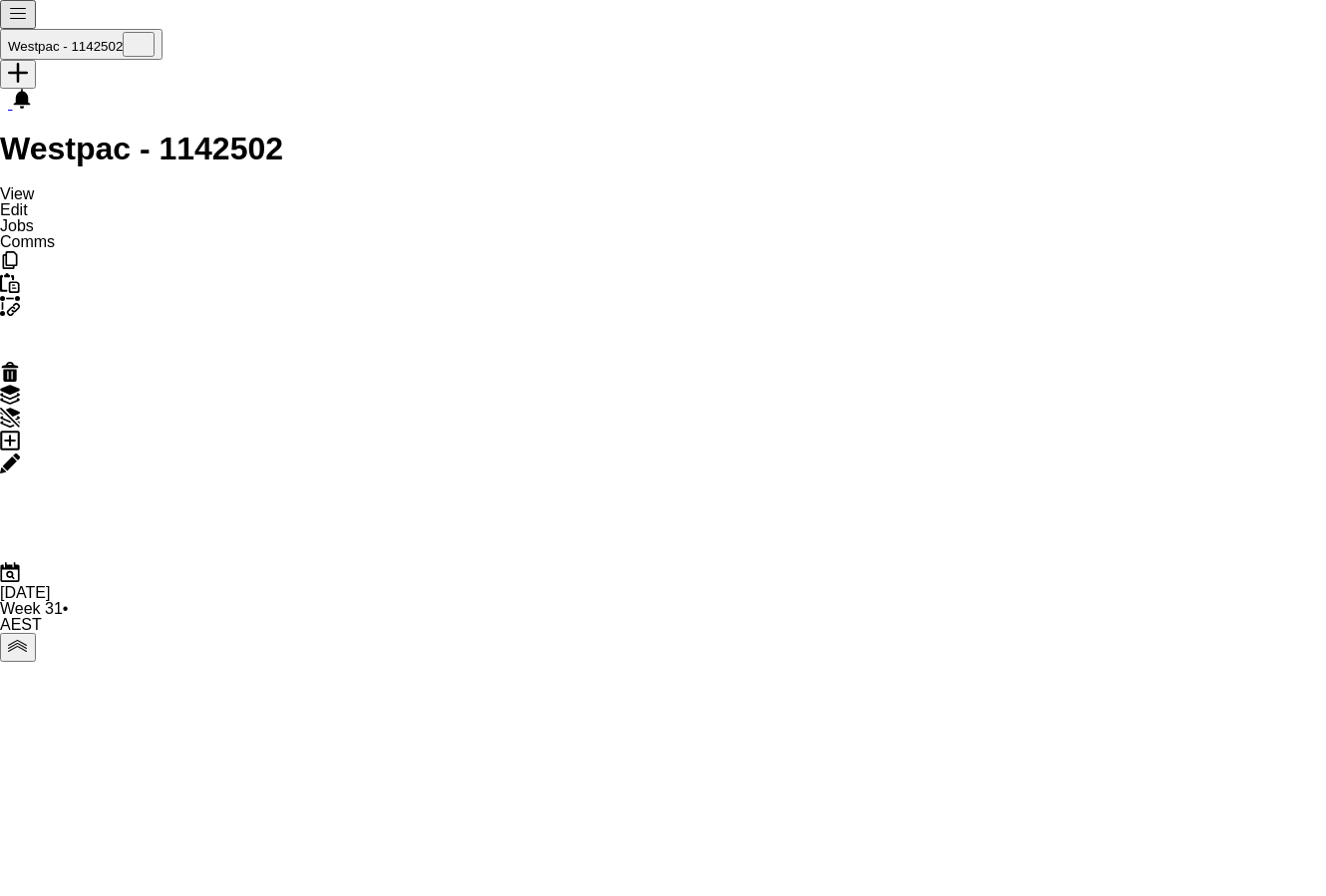 drag, startPoint x: 901, startPoint y: 416, endPoint x: 985, endPoint y: 456, distance: 93.037627 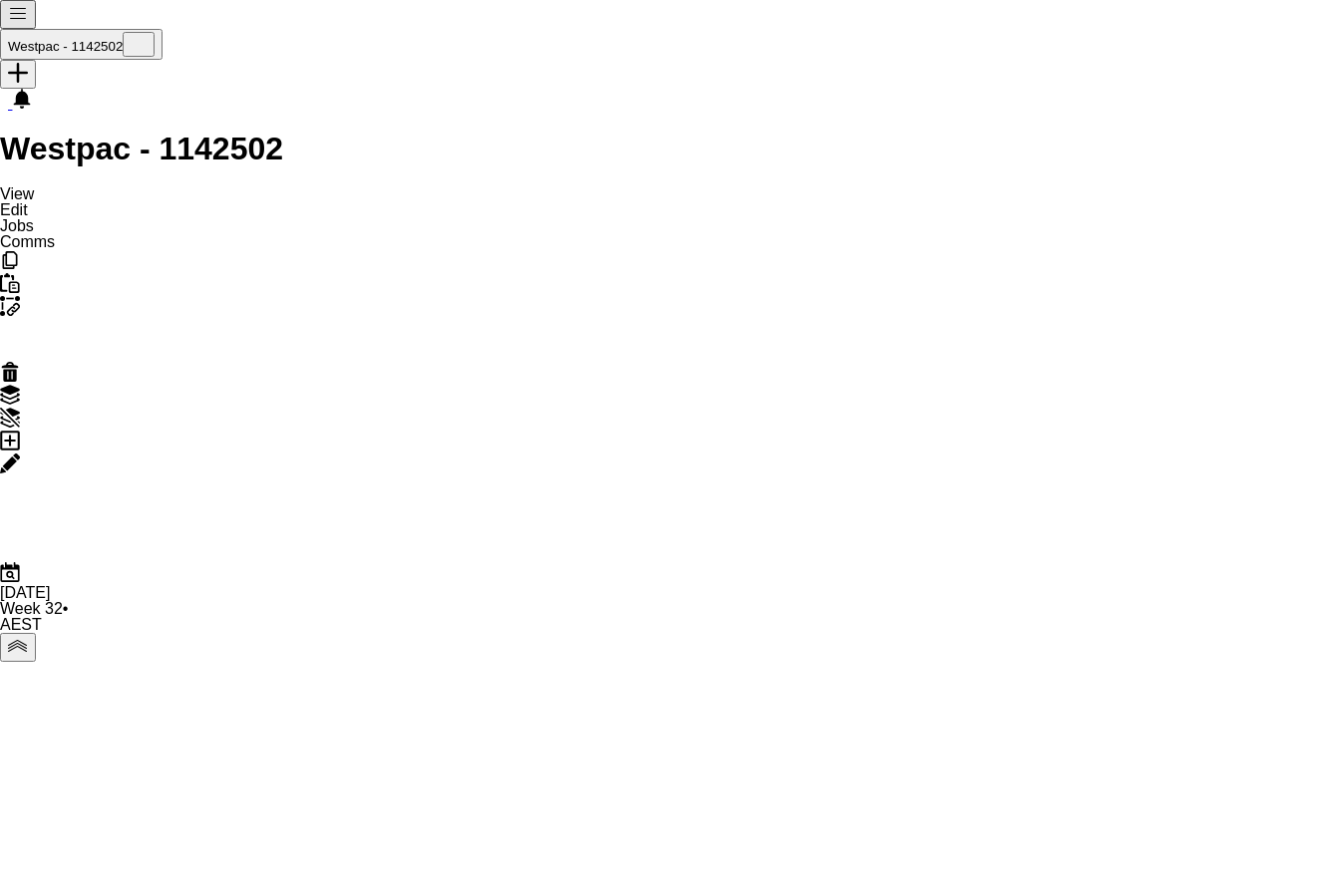 drag, startPoint x: 829, startPoint y: 401, endPoint x: 364, endPoint y: 353, distance: 467.47085 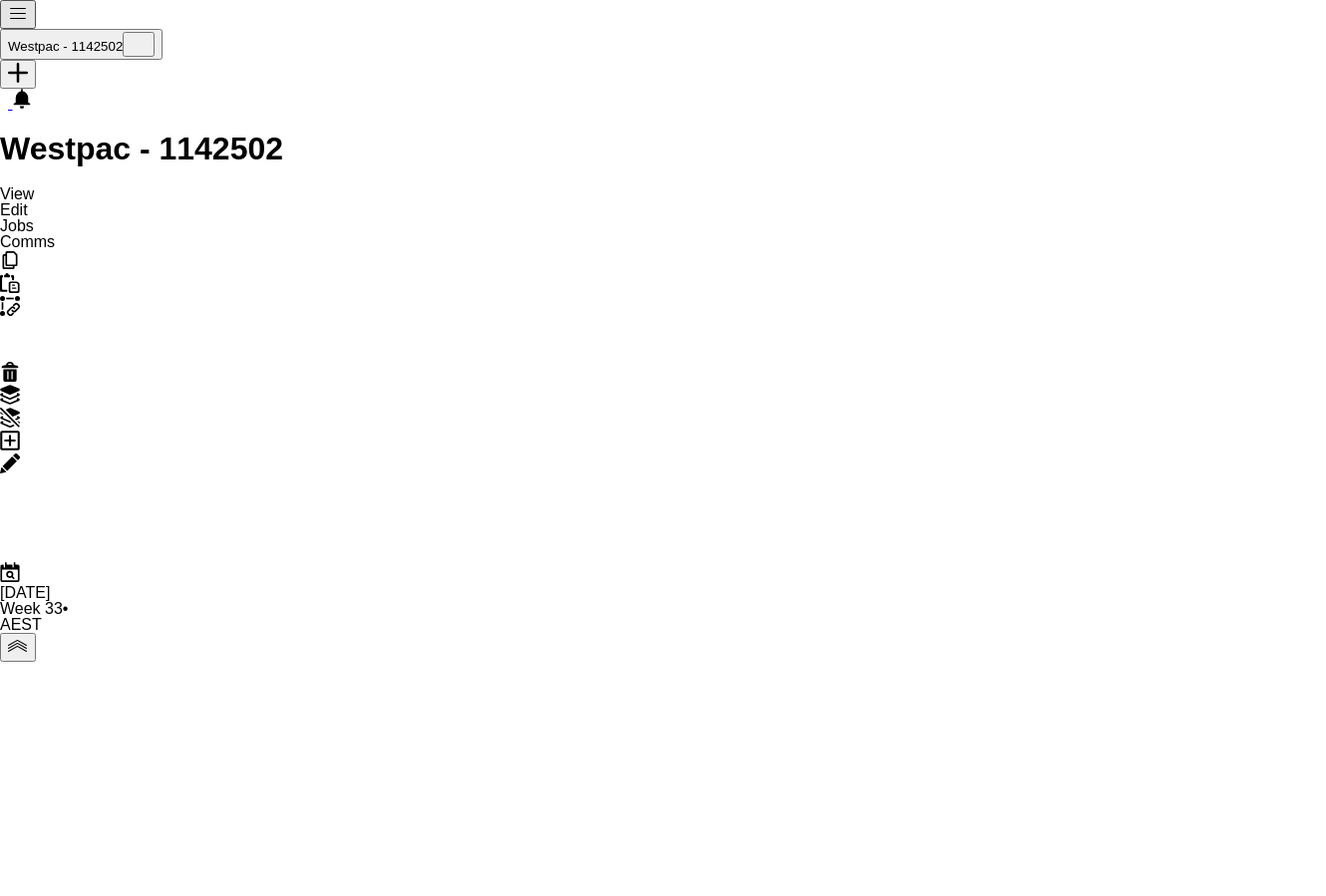 drag, startPoint x: 487, startPoint y: 241, endPoint x: 897, endPoint y: 272, distance: 411.1703 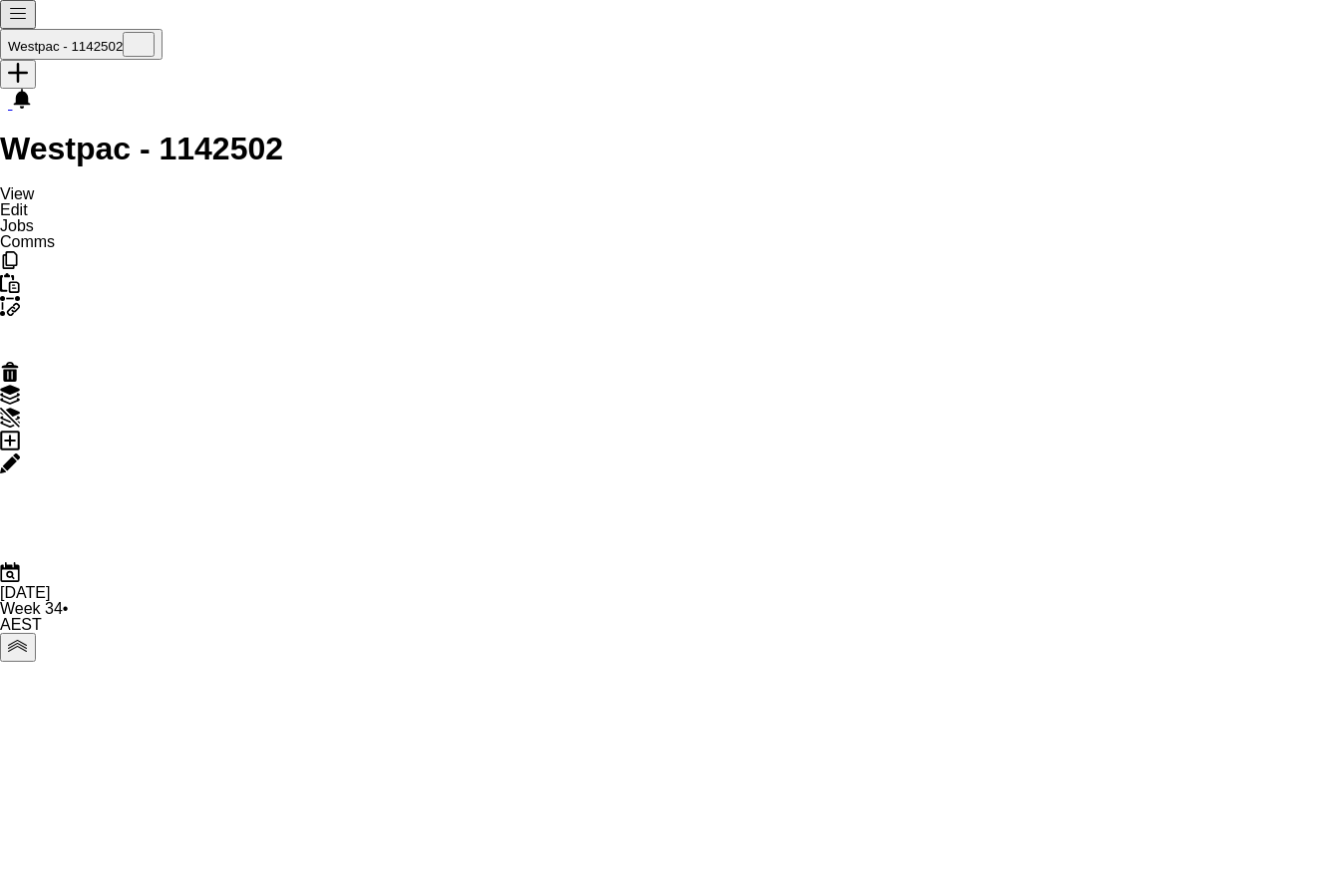 drag, startPoint x: 1020, startPoint y: 359, endPoint x: 1223, endPoint y: 396, distance: 206.34437 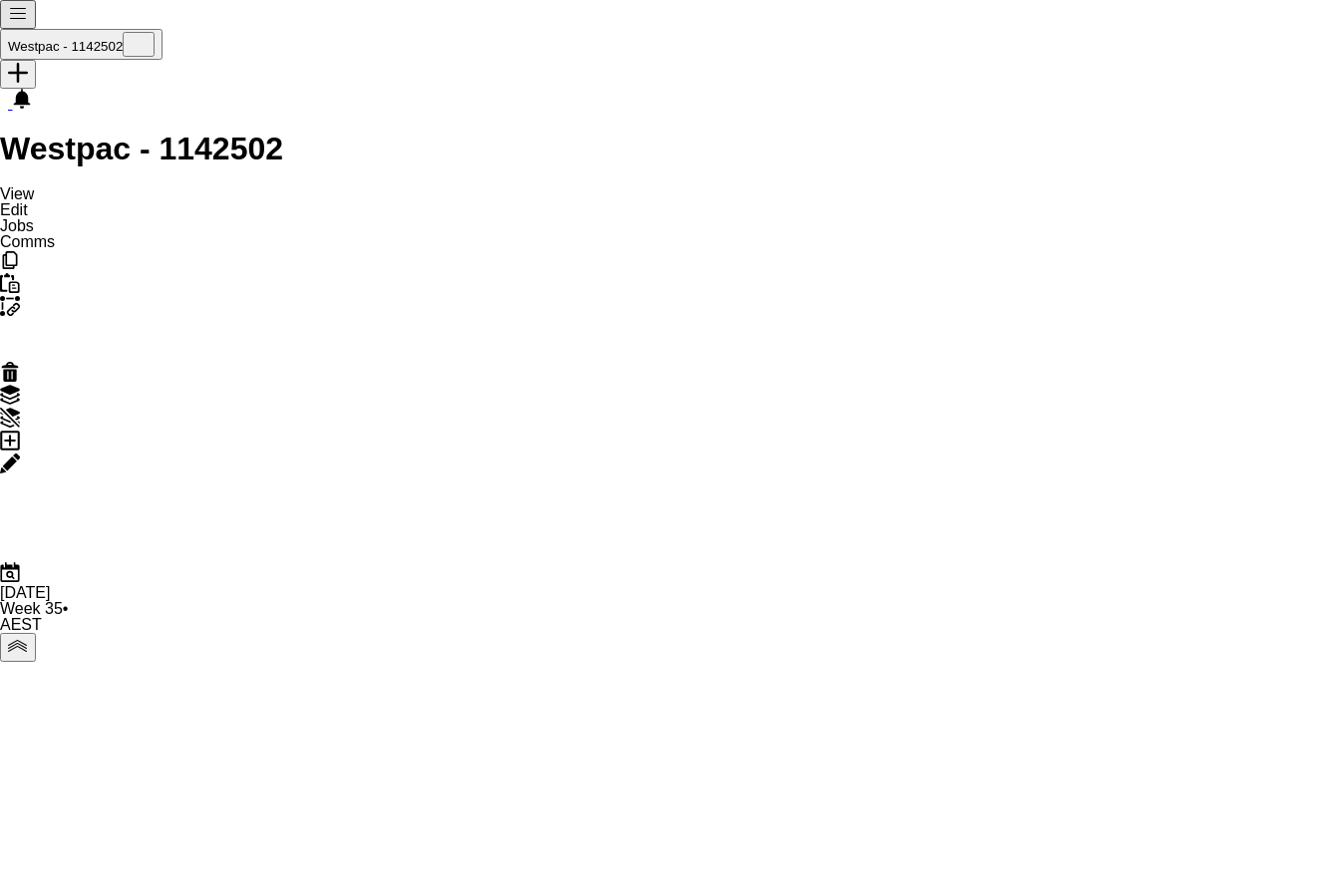 click on "Thu   28   Fri   29   Sat   30   Sun   31   Mon   1   Tue   2   Wed   3   Thu   4   Fri   5   Sat   6   Sun   7" 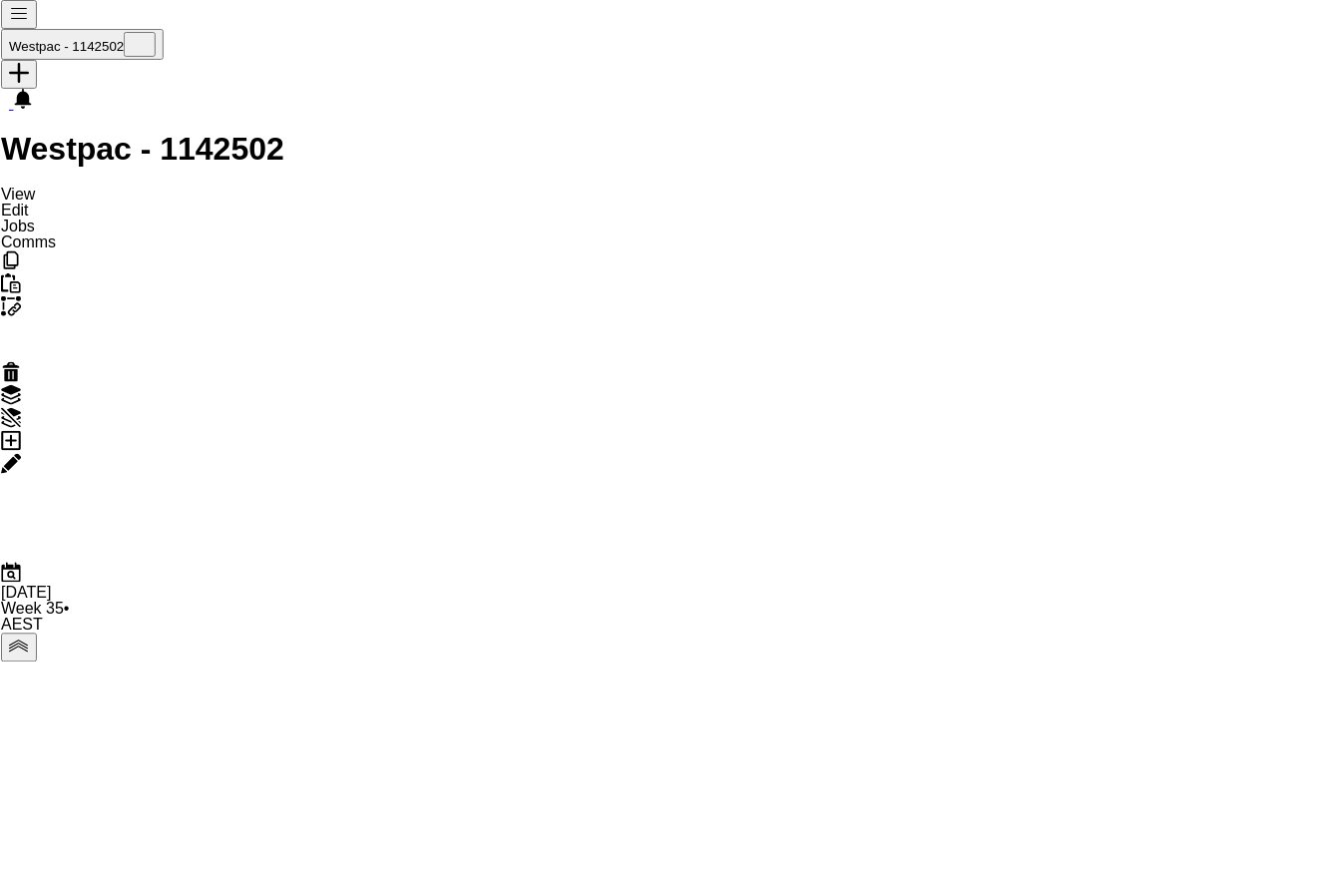 scroll, scrollTop: 0, scrollLeft: 622, axis: horizontal 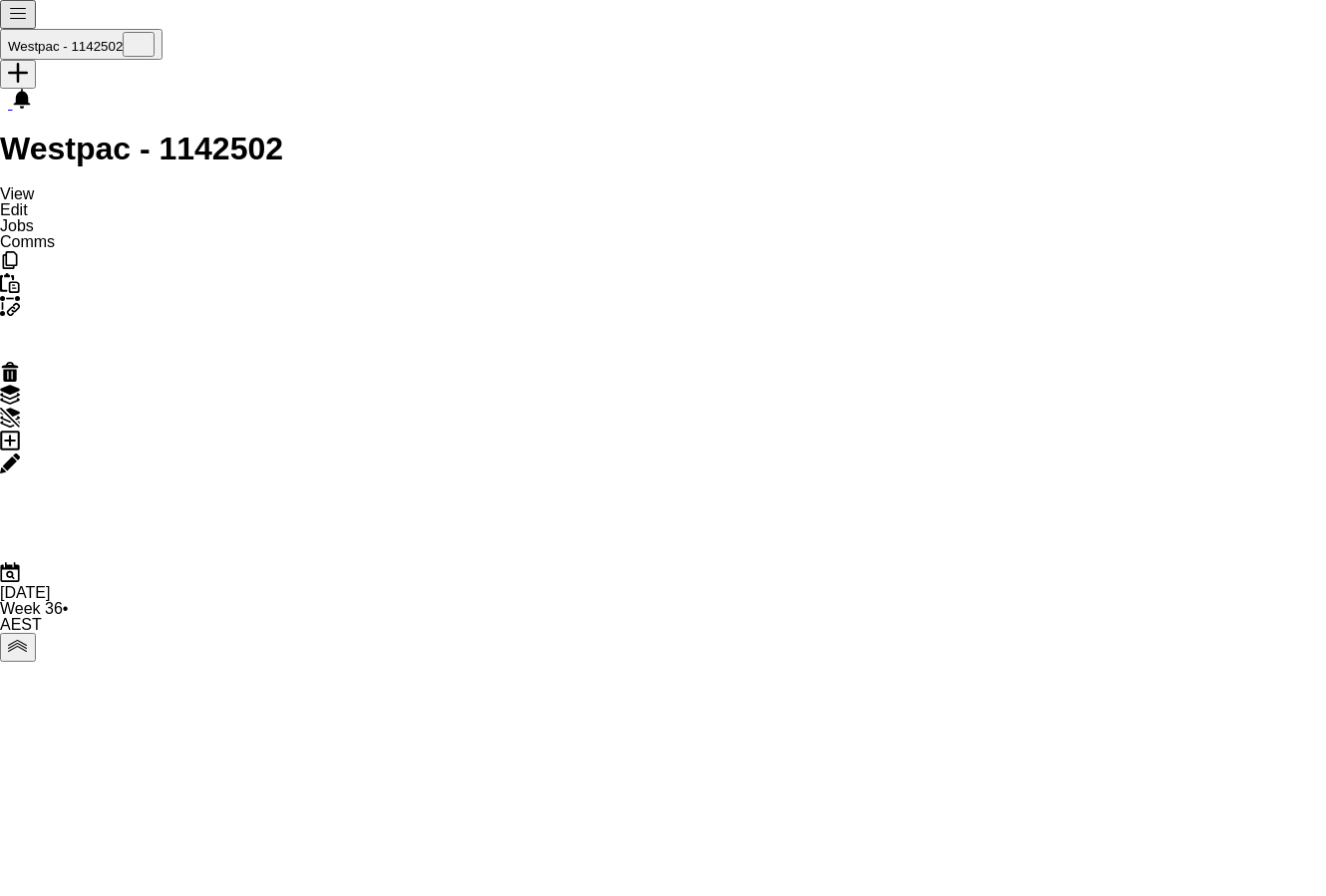 click 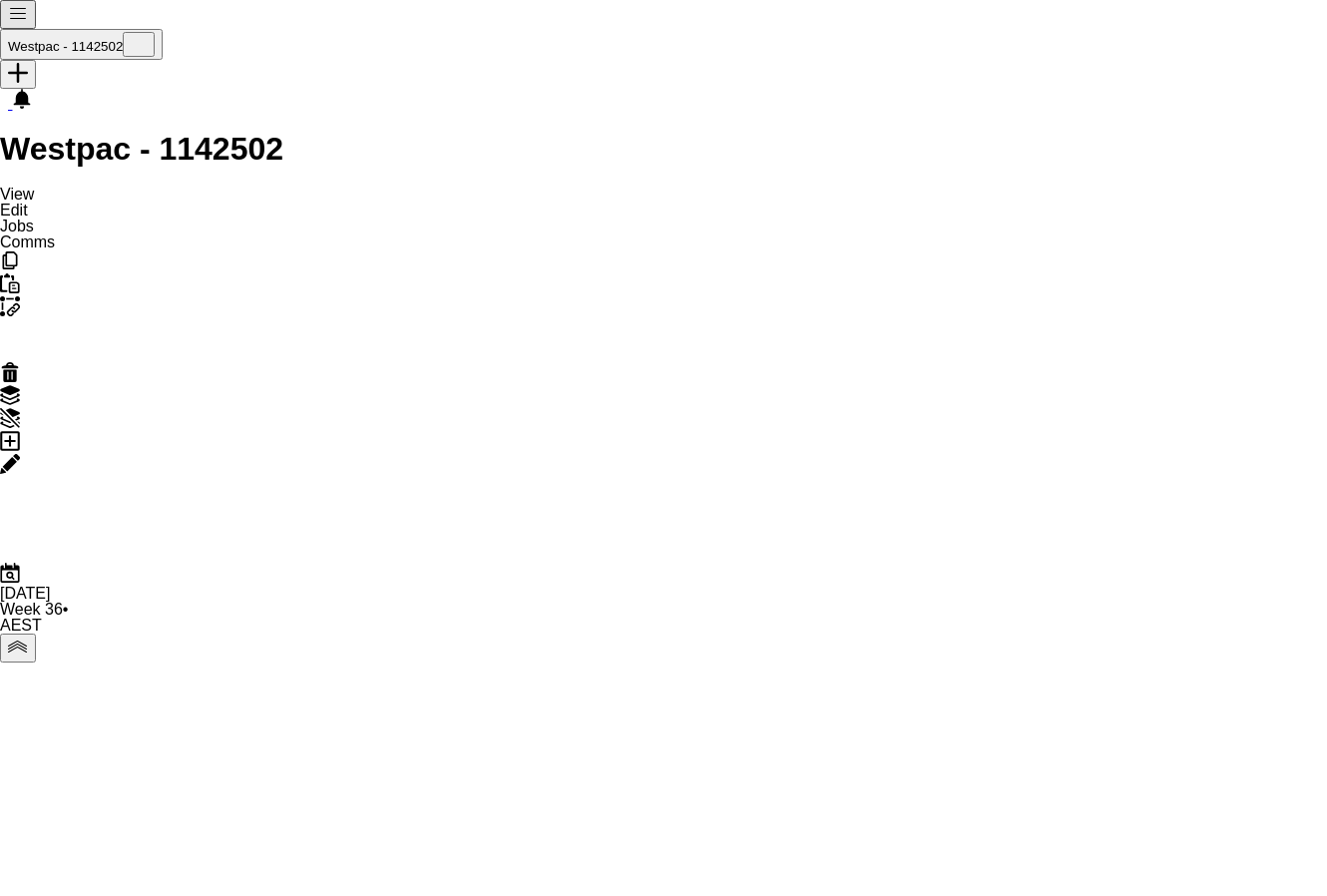 drag, startPoint x: 564, startPoint y: 307, endPoint x: 467, endPoint y: 263, distance: 106.51291 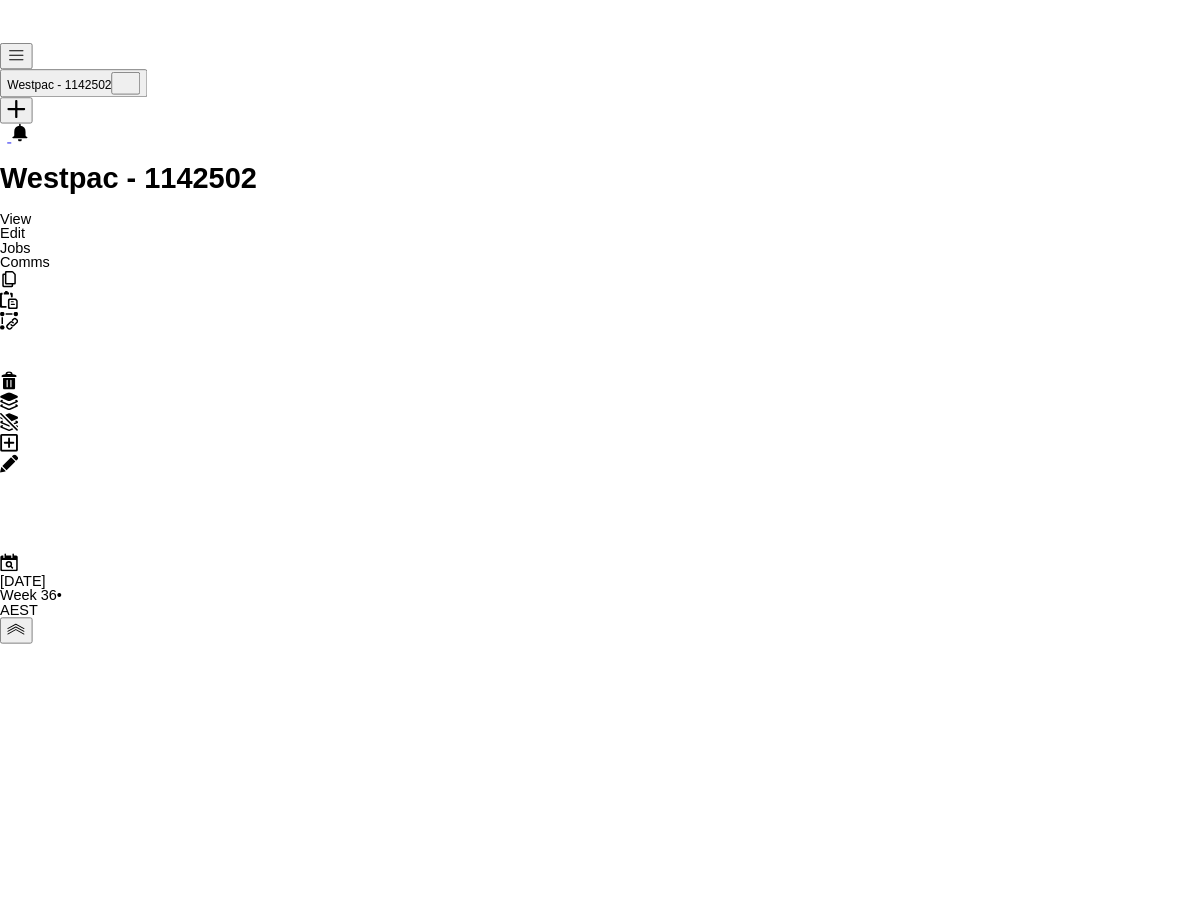 scroll, scrollTop: 0, scrollLeft: 650, axis: horizontal 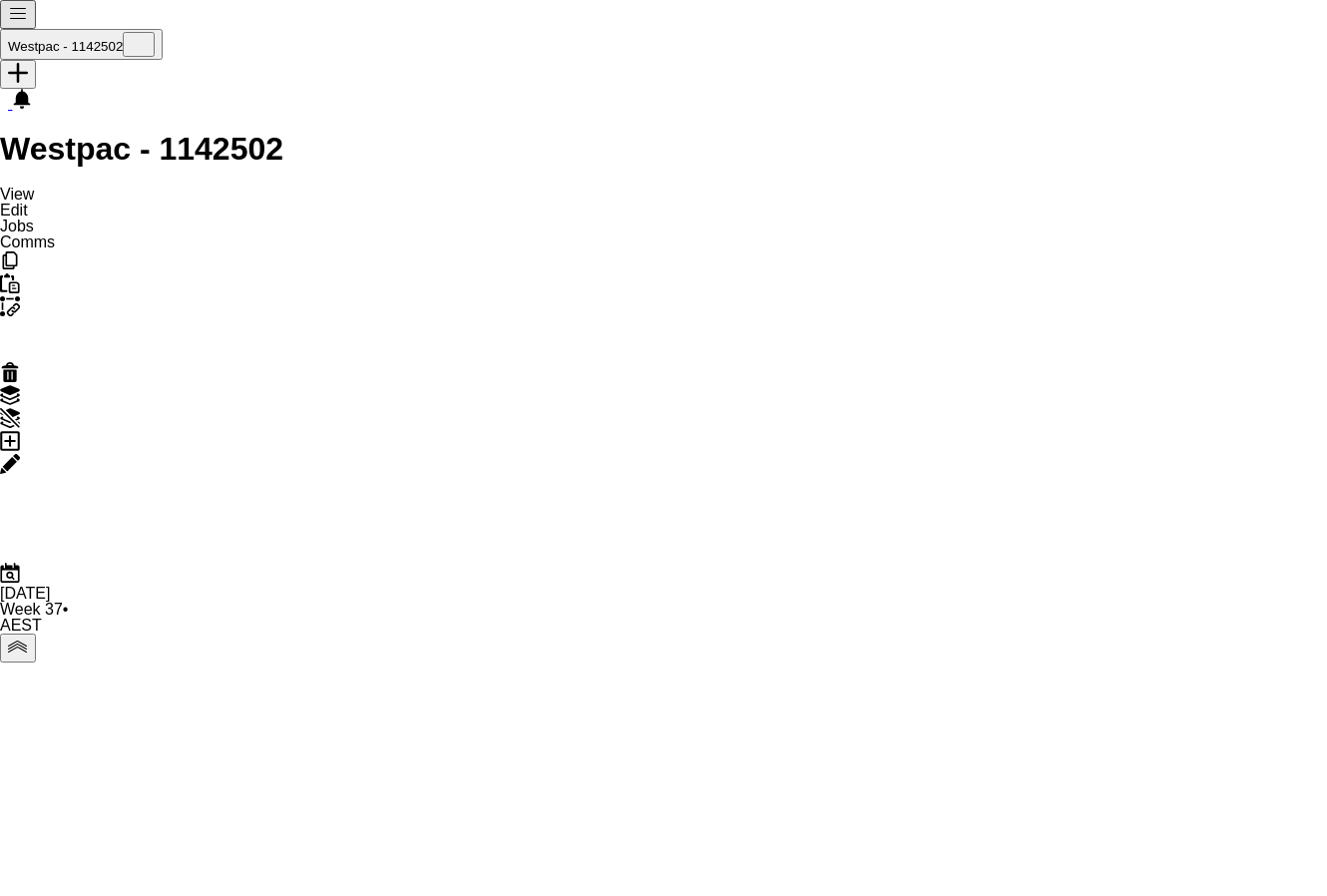drag, startPoint x: 1164, startPoint y: 92, endPoint x: 1109, endPoint y: 96, distance: 55.145263 